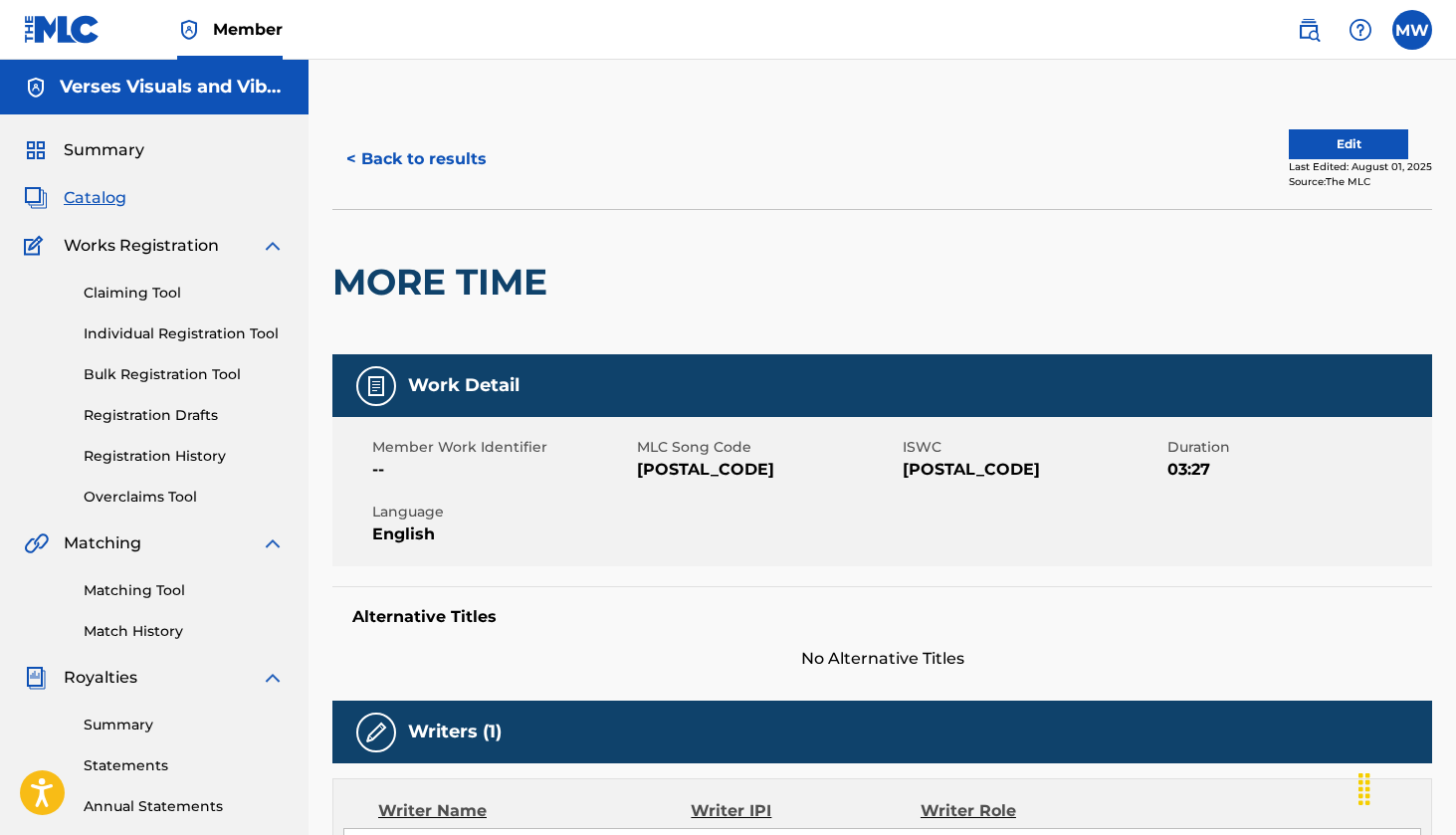 scroll, scrollTop: 0, scrollLeft: 0, axis: both 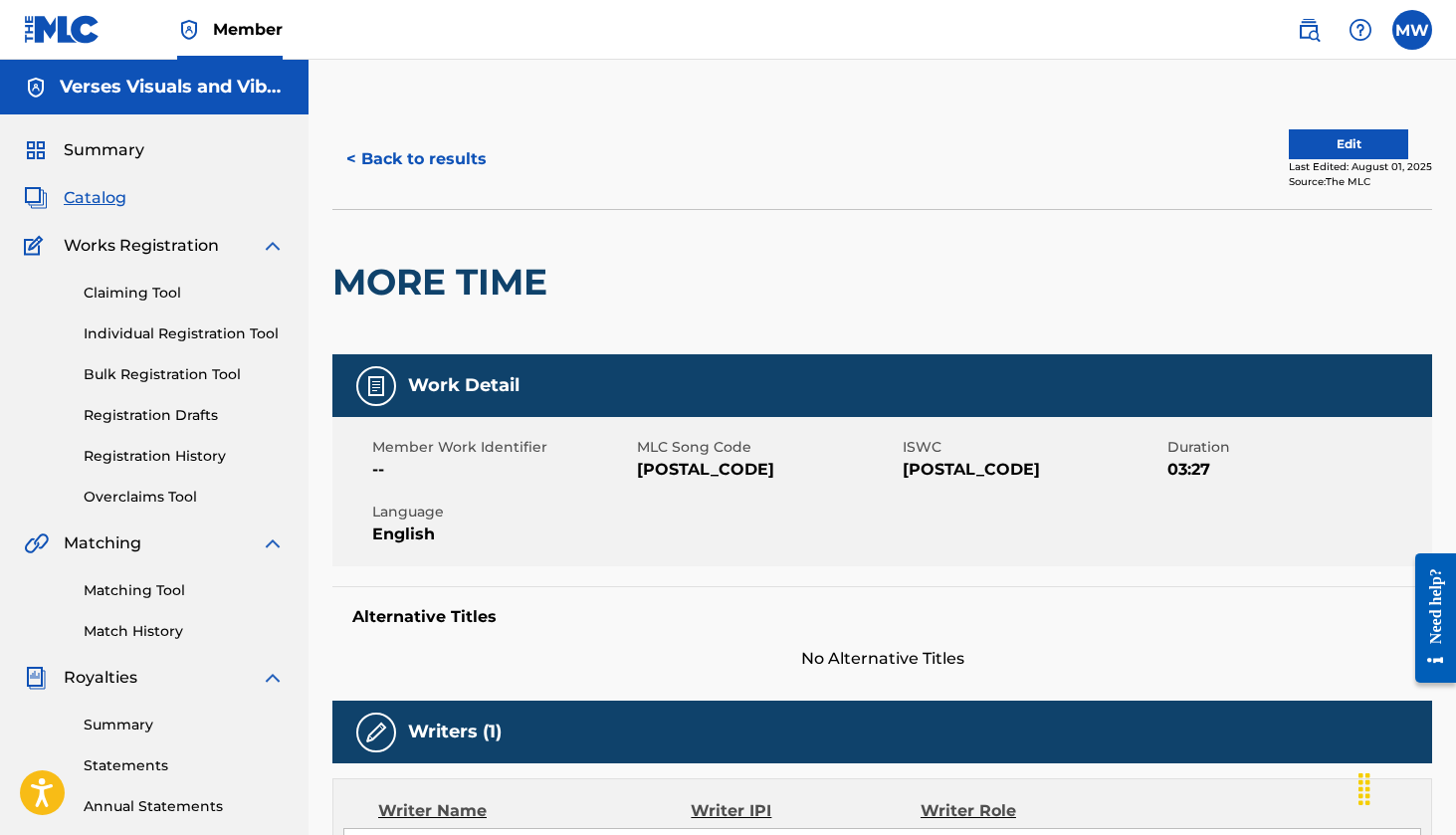click at bounding box center [1412, 30] 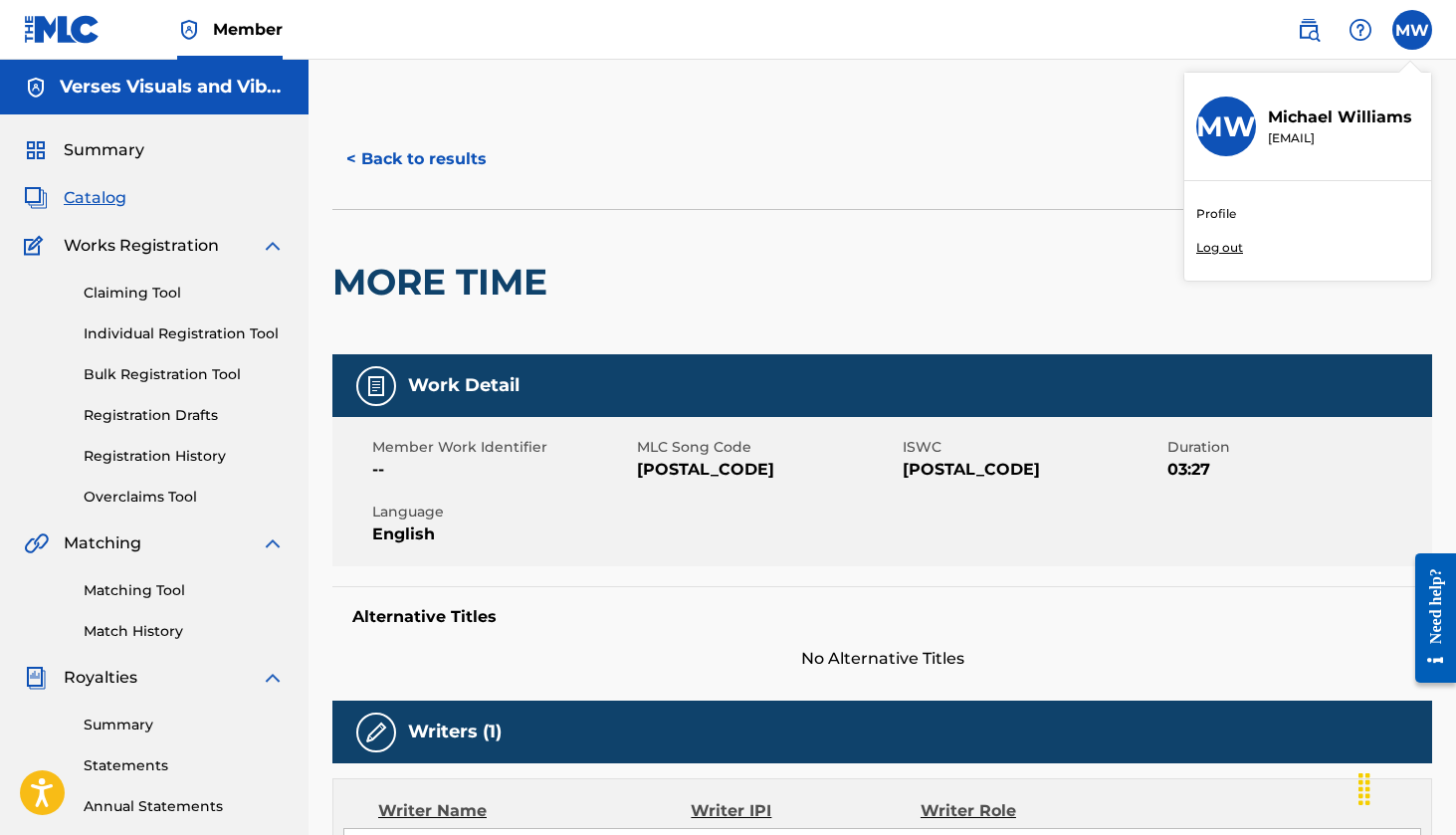 click on "Log out" at bounding box center (1219, 248) 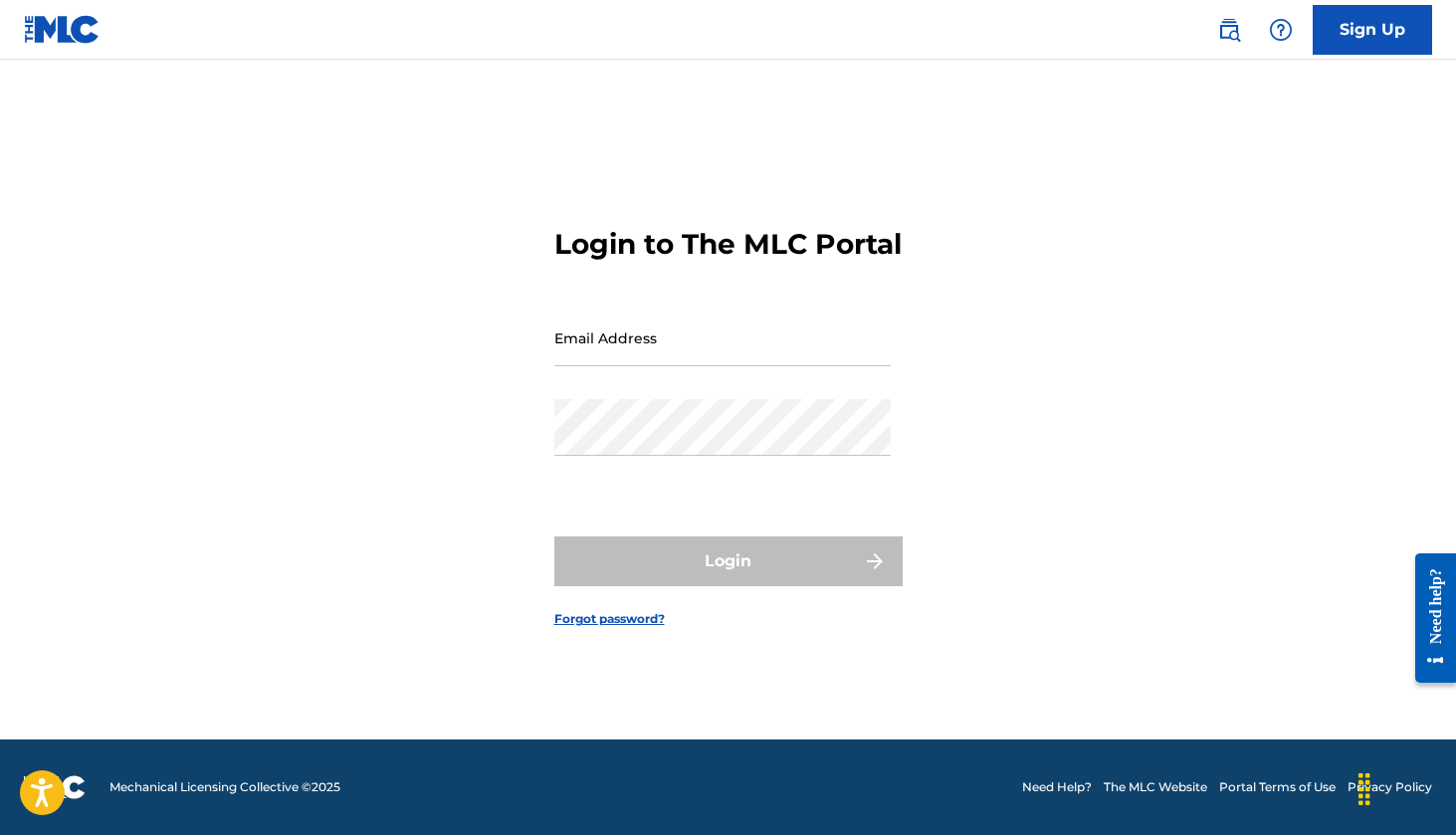 scroll, scrollTop: 26, scrollLeft: 0, axis: vertical 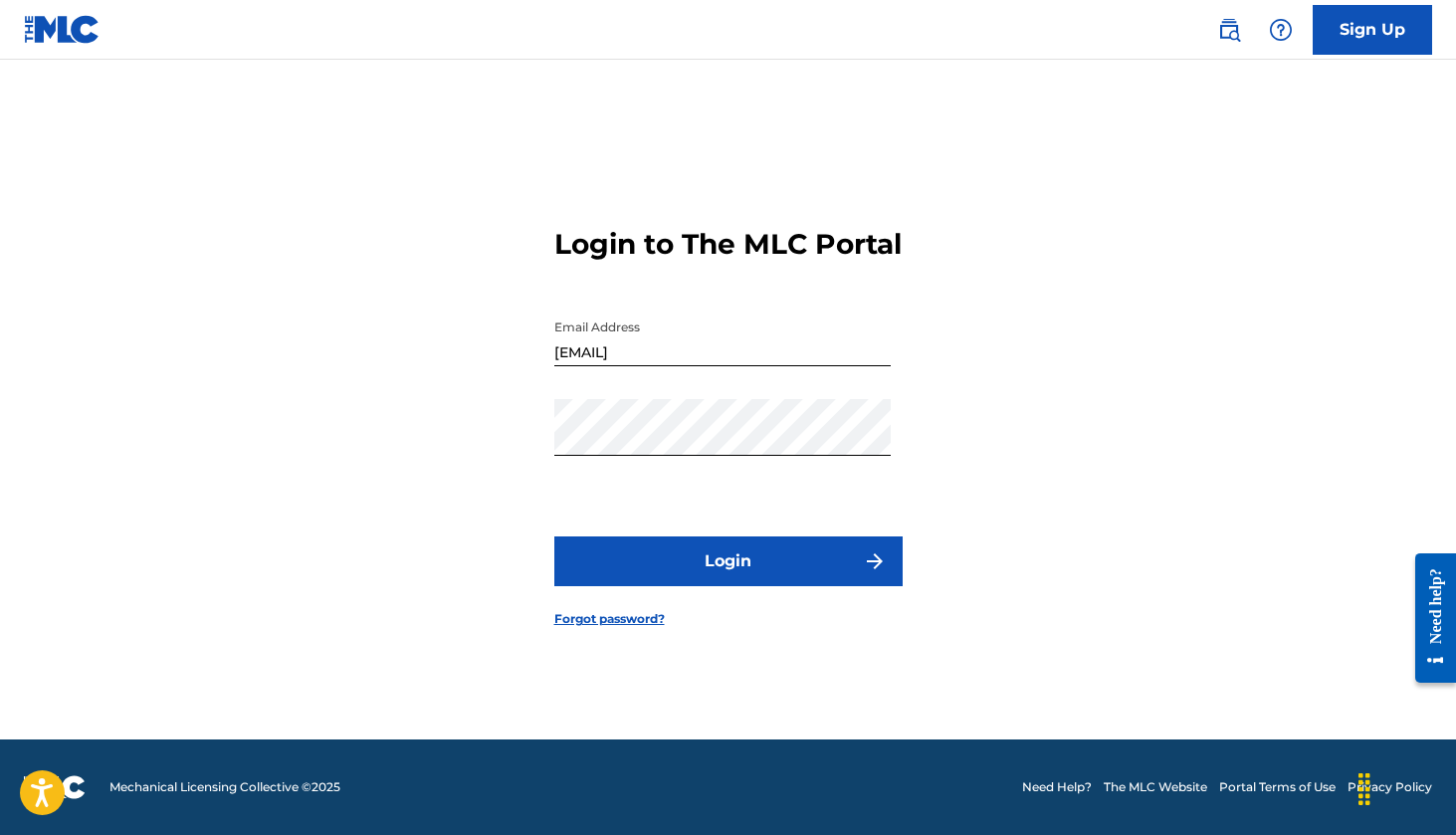 click on "Login" at bounding box center [728, 561] 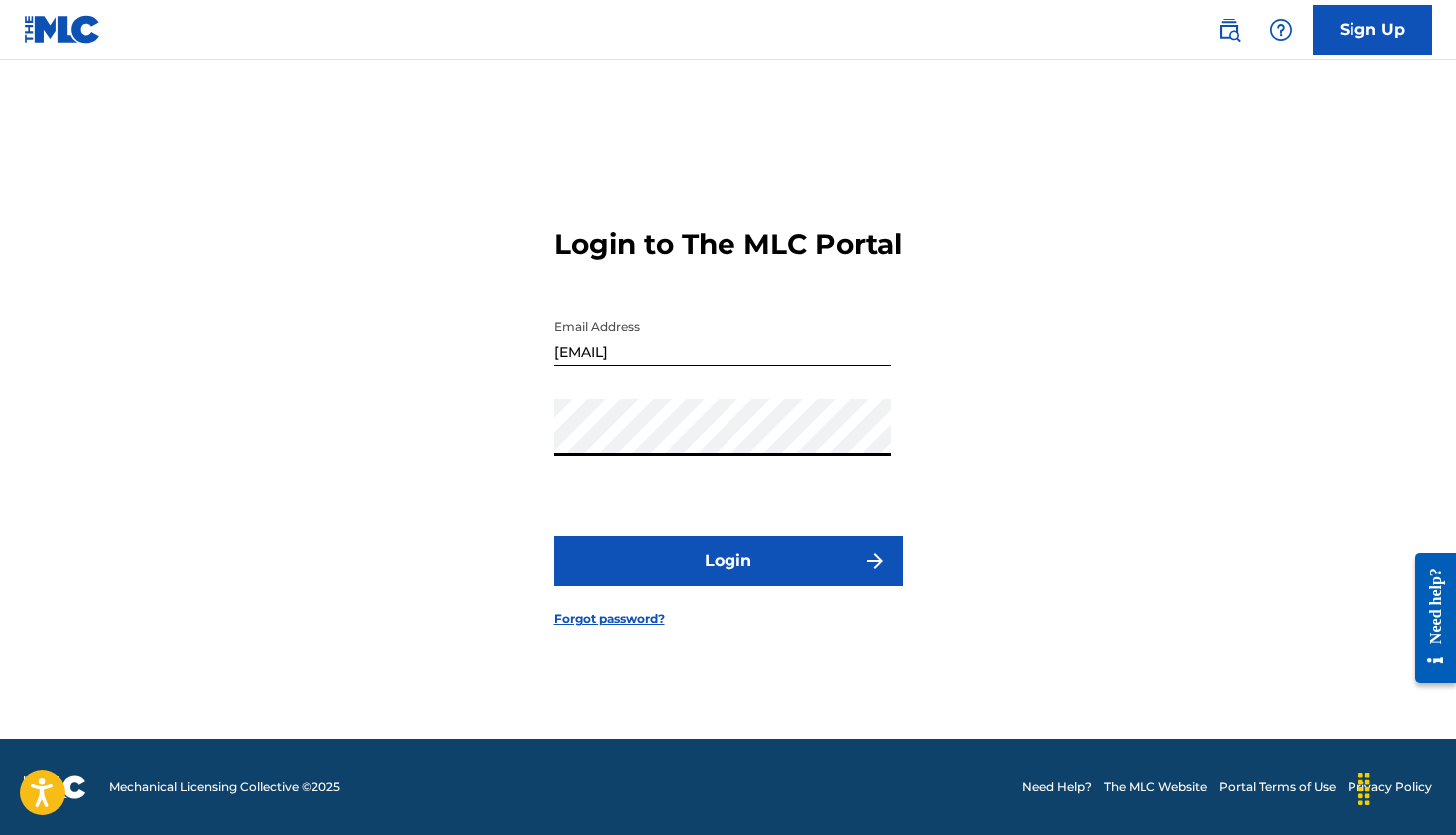 click on "Login" at bounding box center [728, 561] 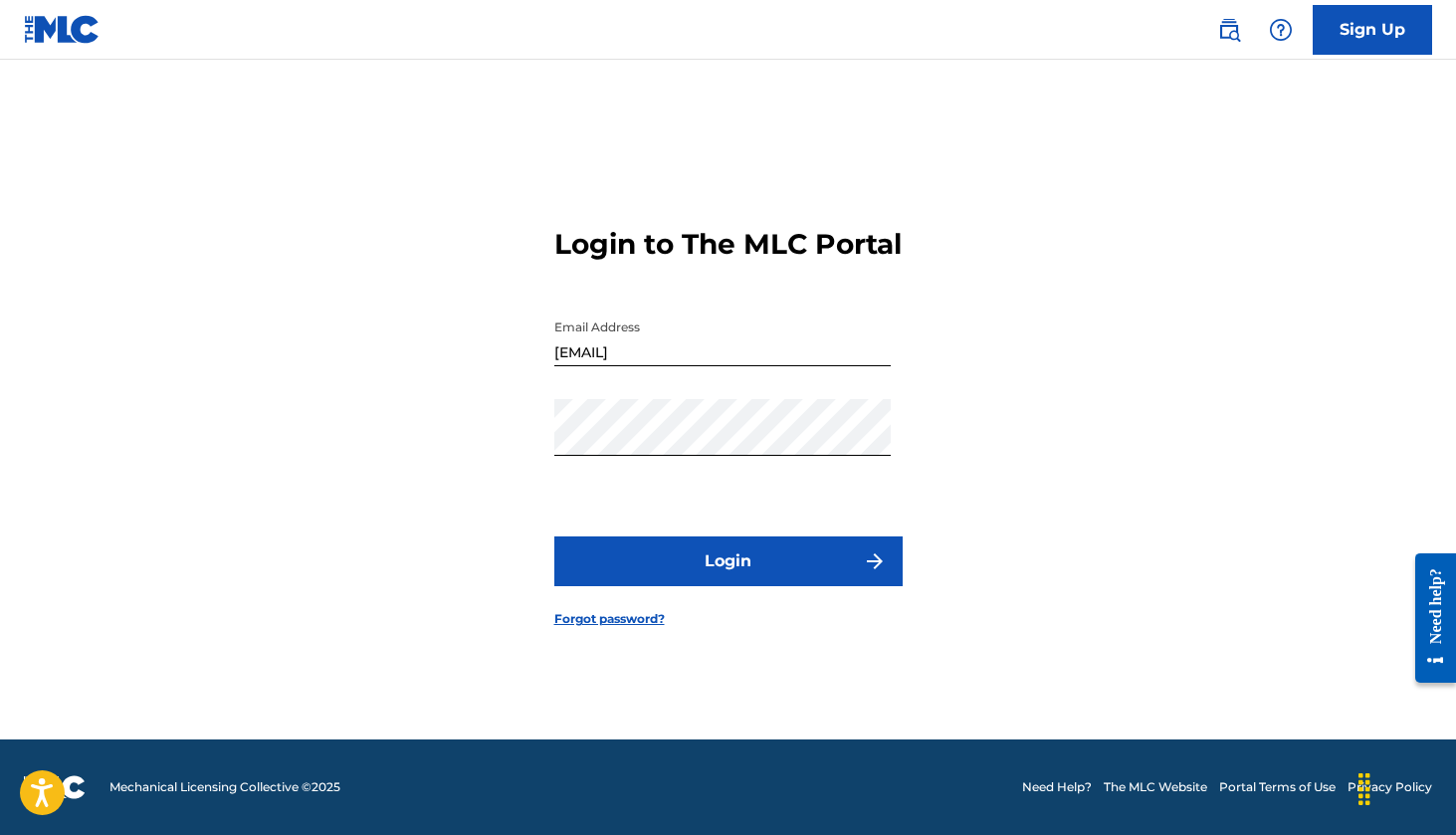 click on "vvandvll@gmail.com" at bounding box center (723, 337) 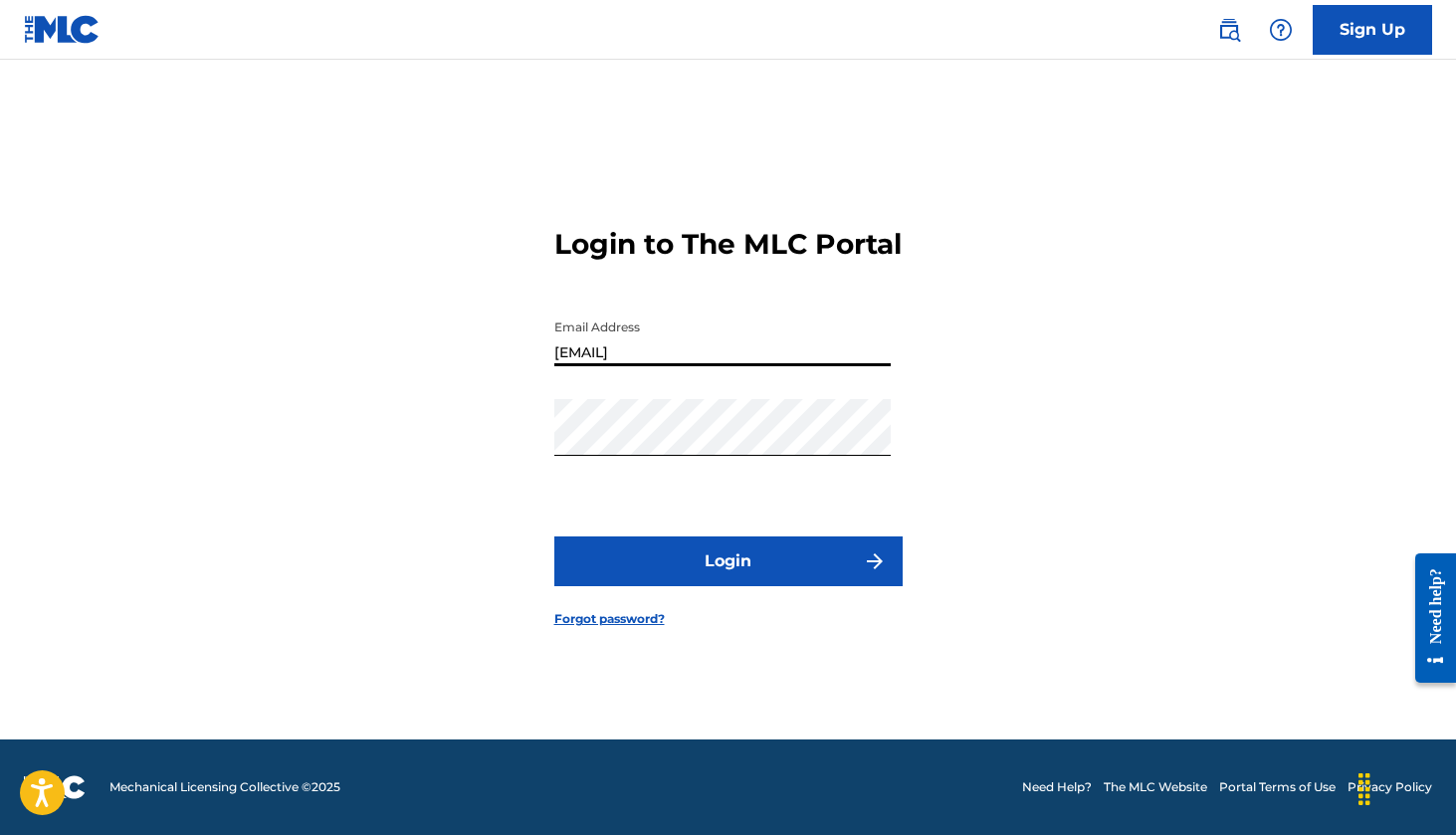 type on "vvandvllc@gmail.com" 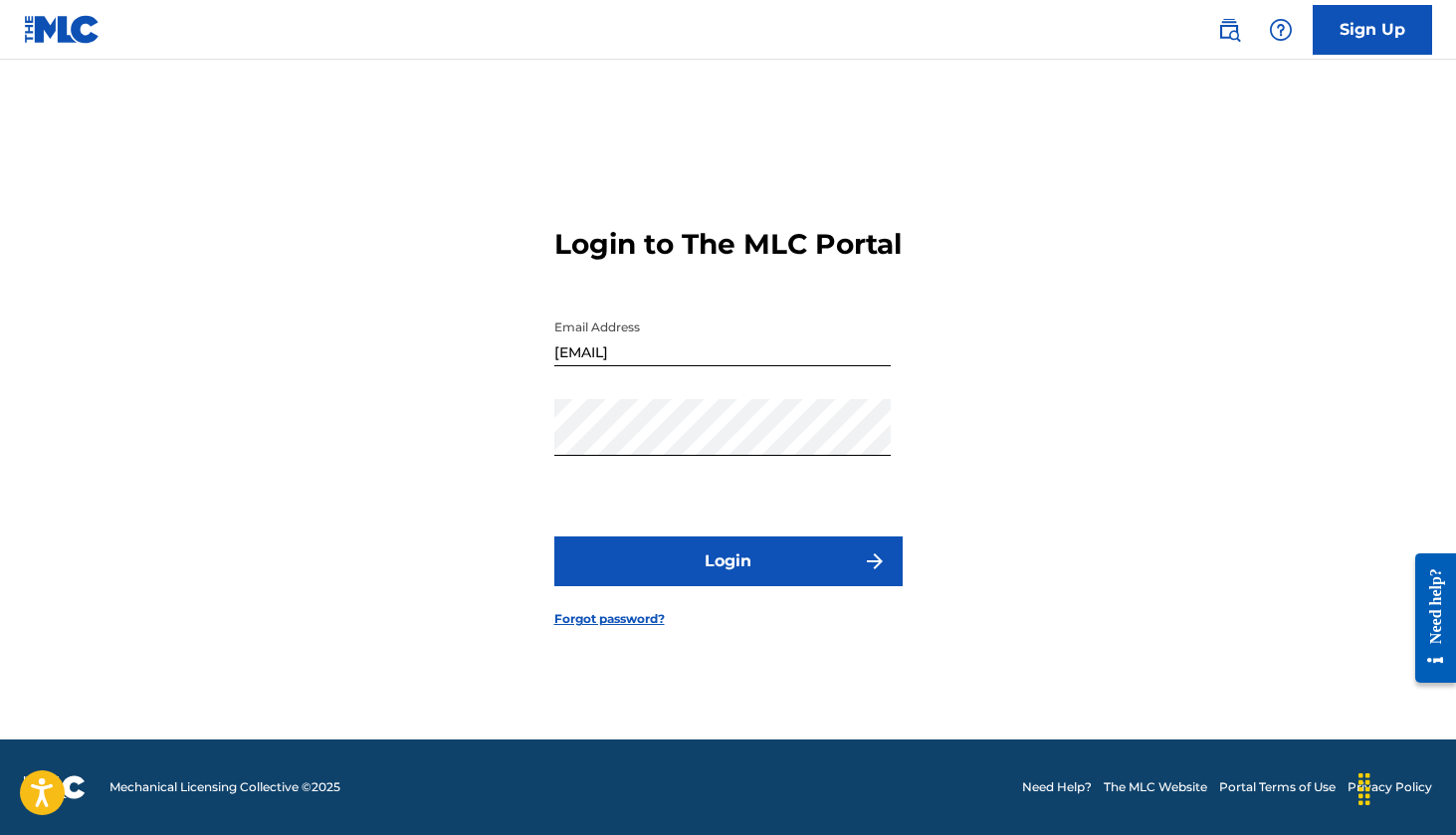 click on "Login" at bounding box center (728, 561) 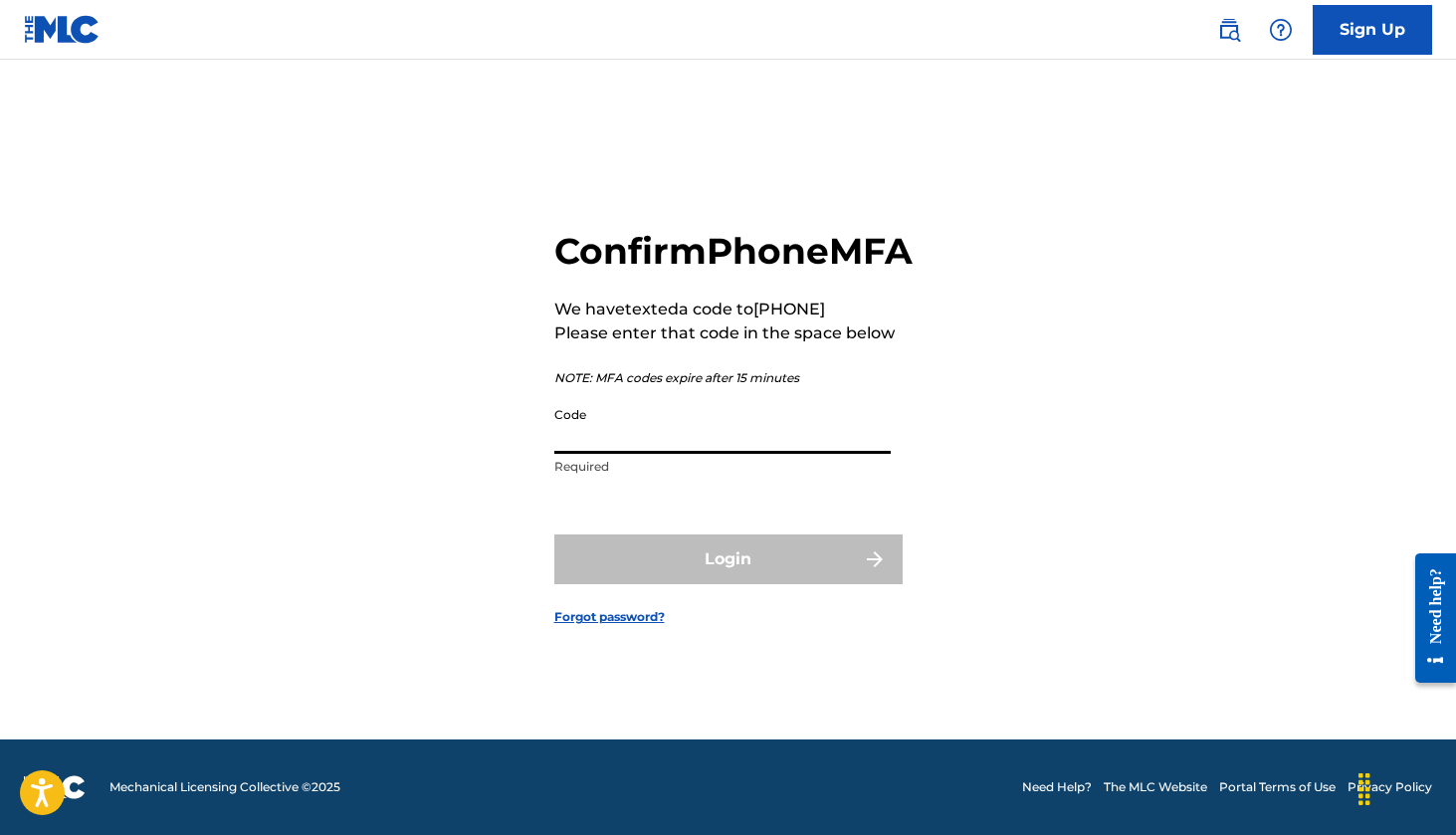 click on "Code" at bounding box center (723, 425) 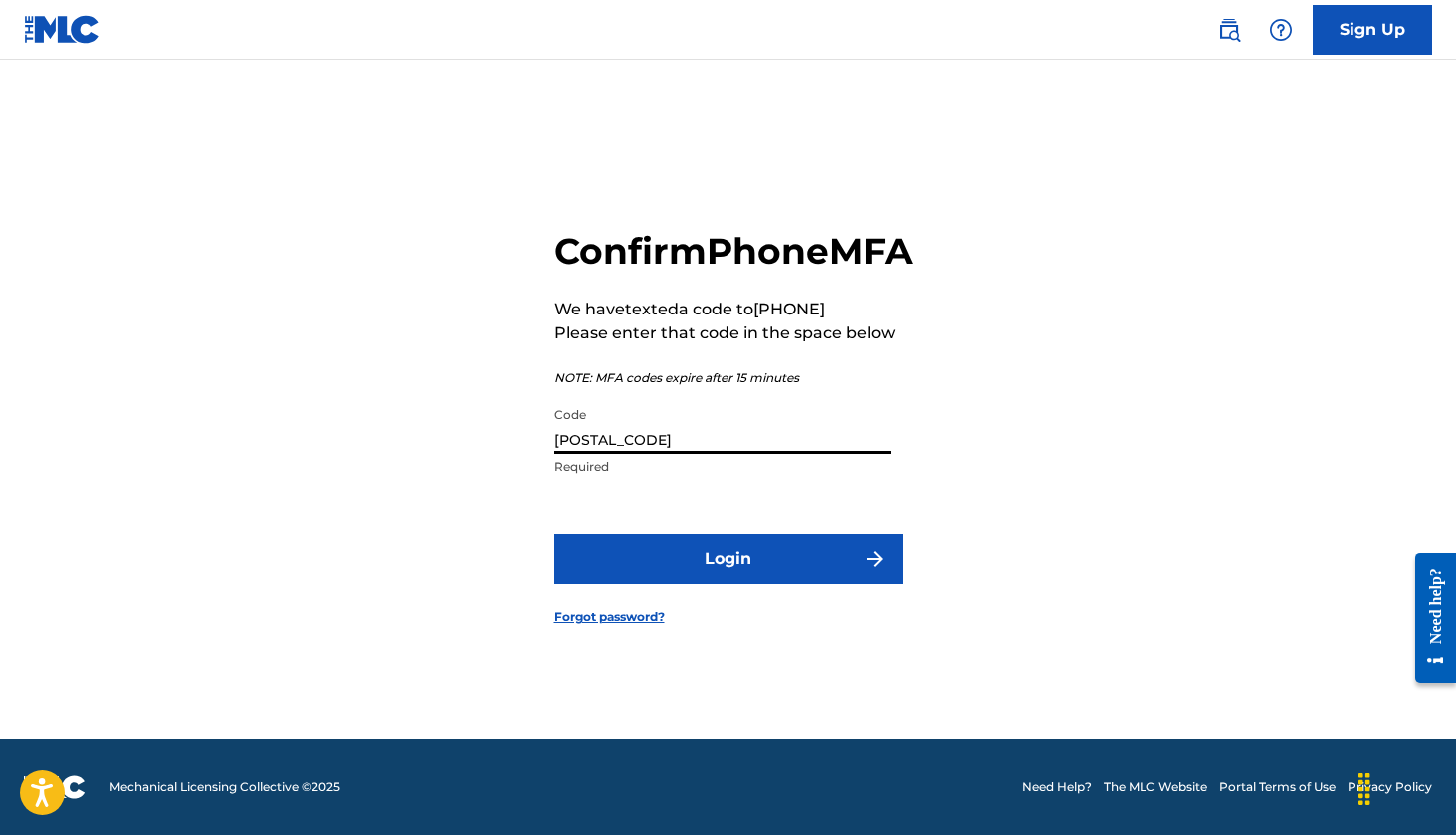 type on "112204" 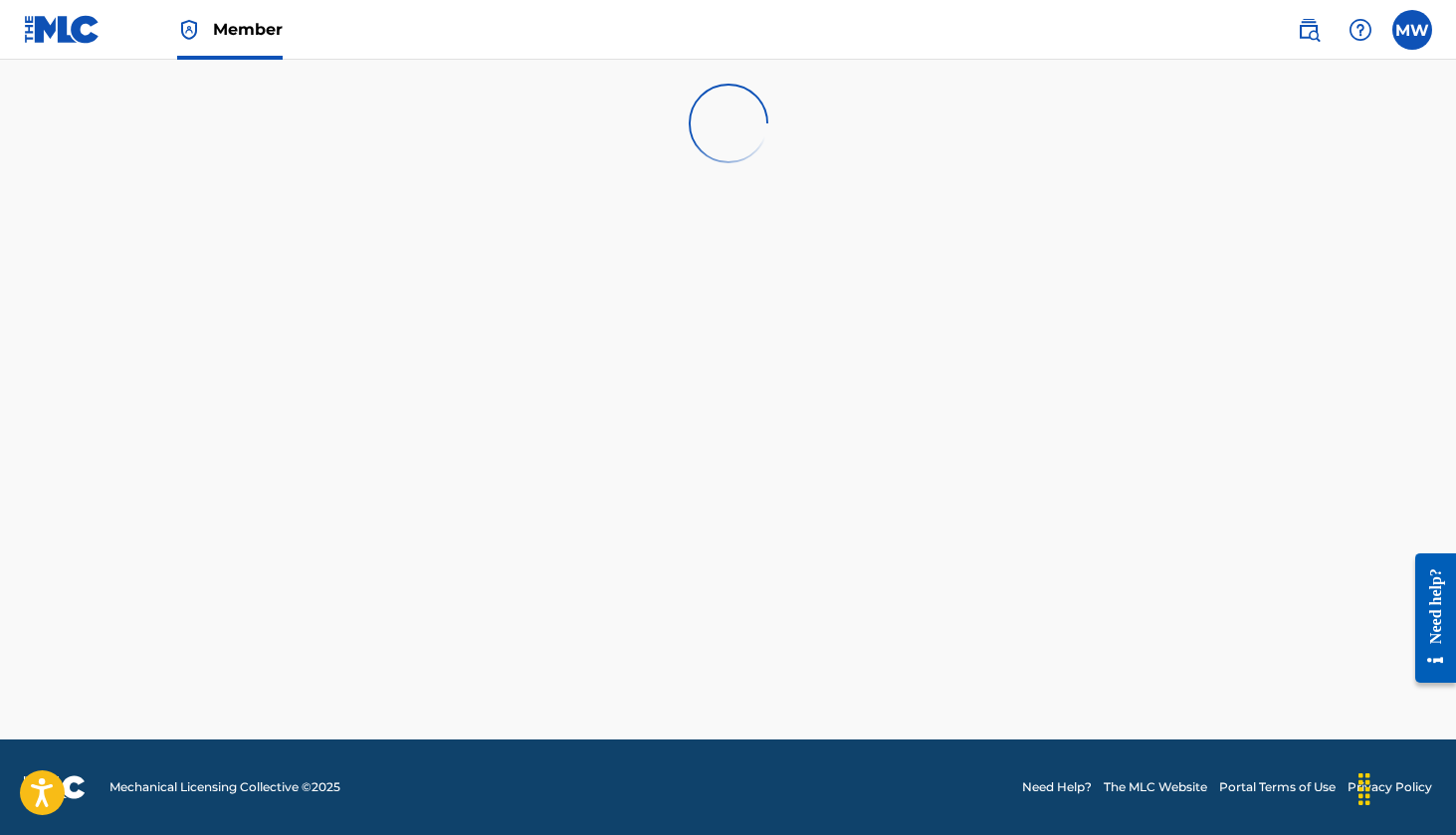 scroll, scrollTop: 0, scrollLeft: 0, axis: both 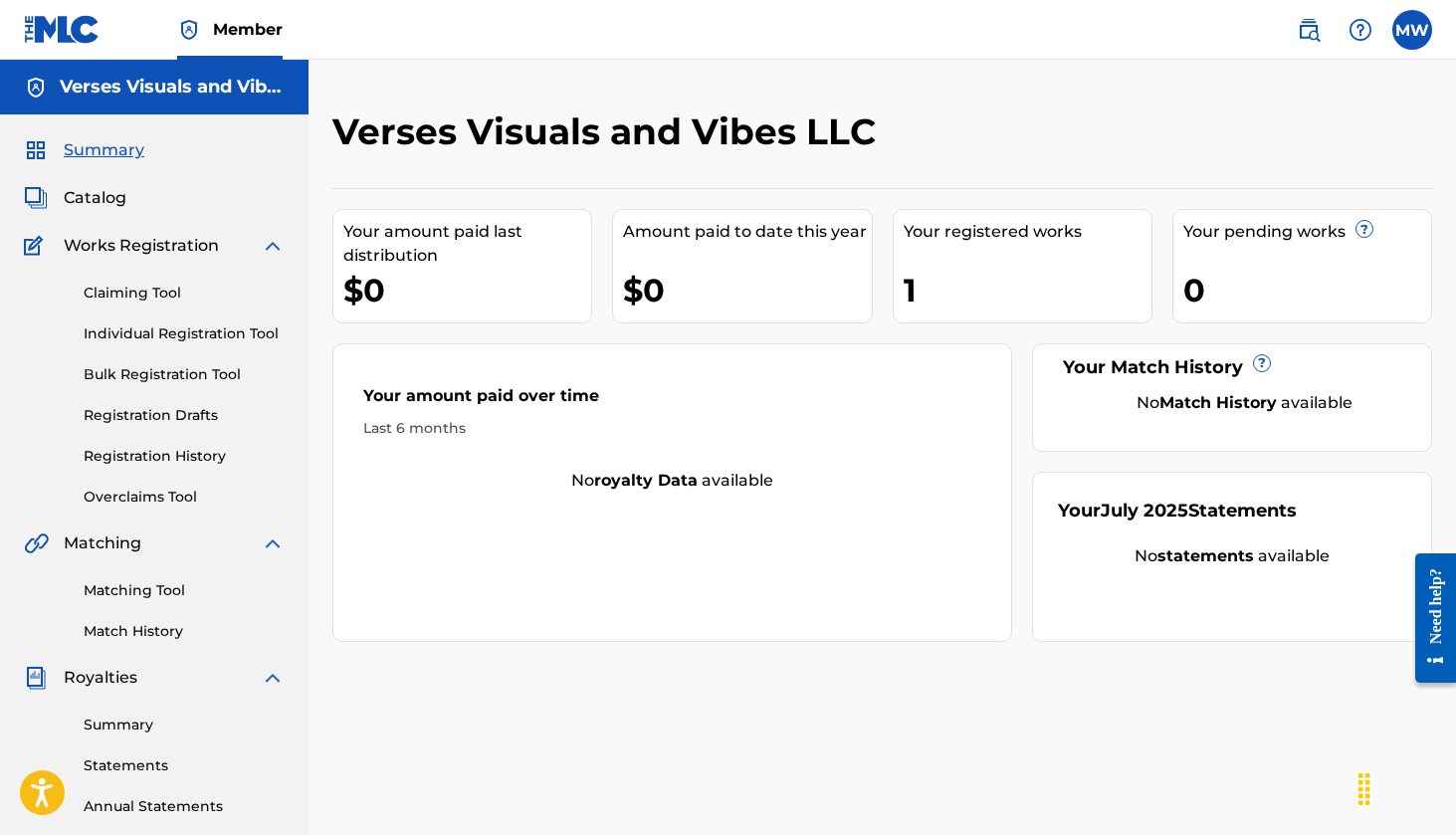 click on "Registration History" at bounding box center (184, 456) 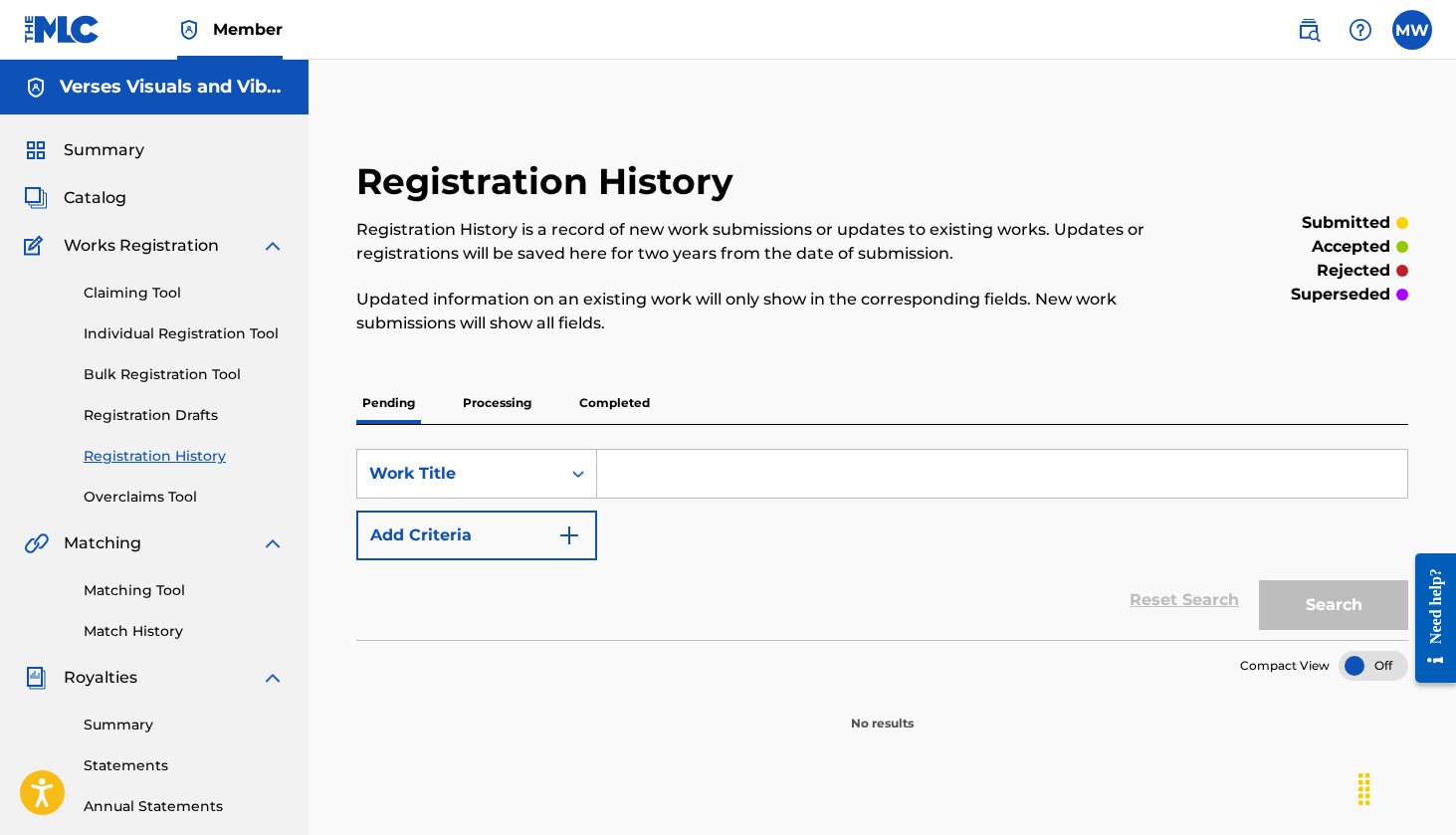 click on "Claiming Tool" at bounding box center (184, 293) 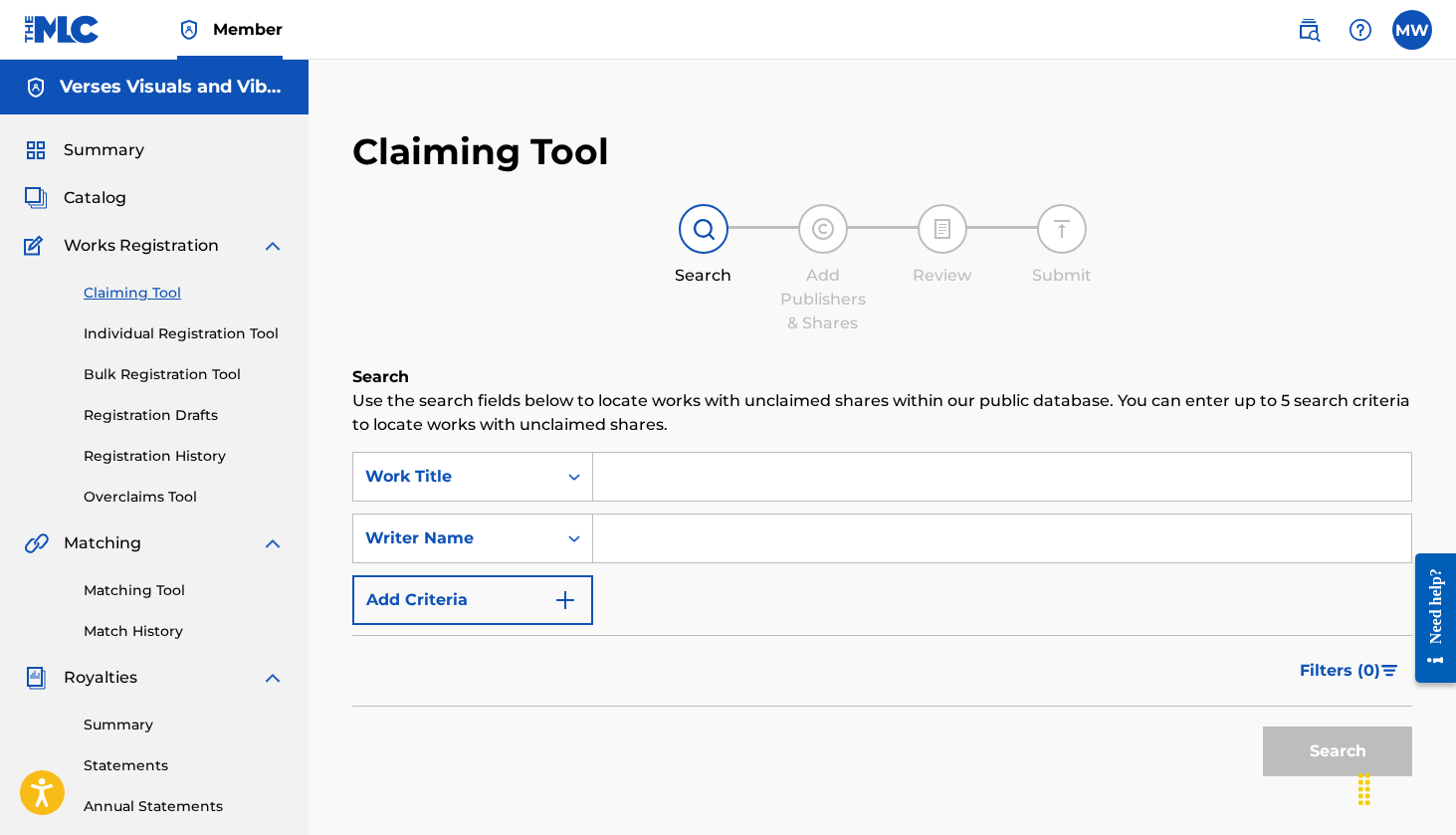 click on "Individual Registration Tool" at bounding box center [184, 333] 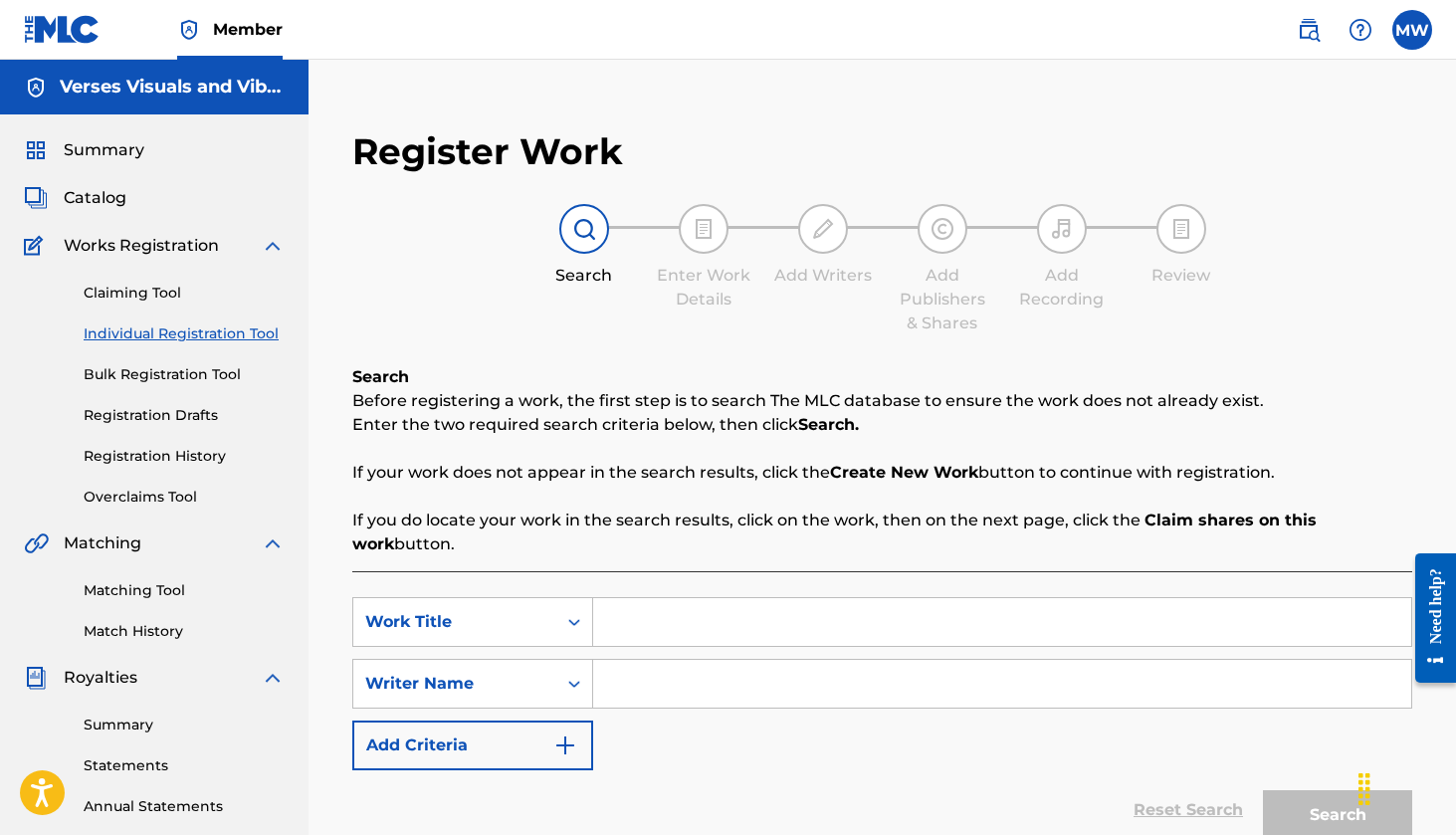 click on "Bulk Registration Tool" at bounding box center (184, 374) 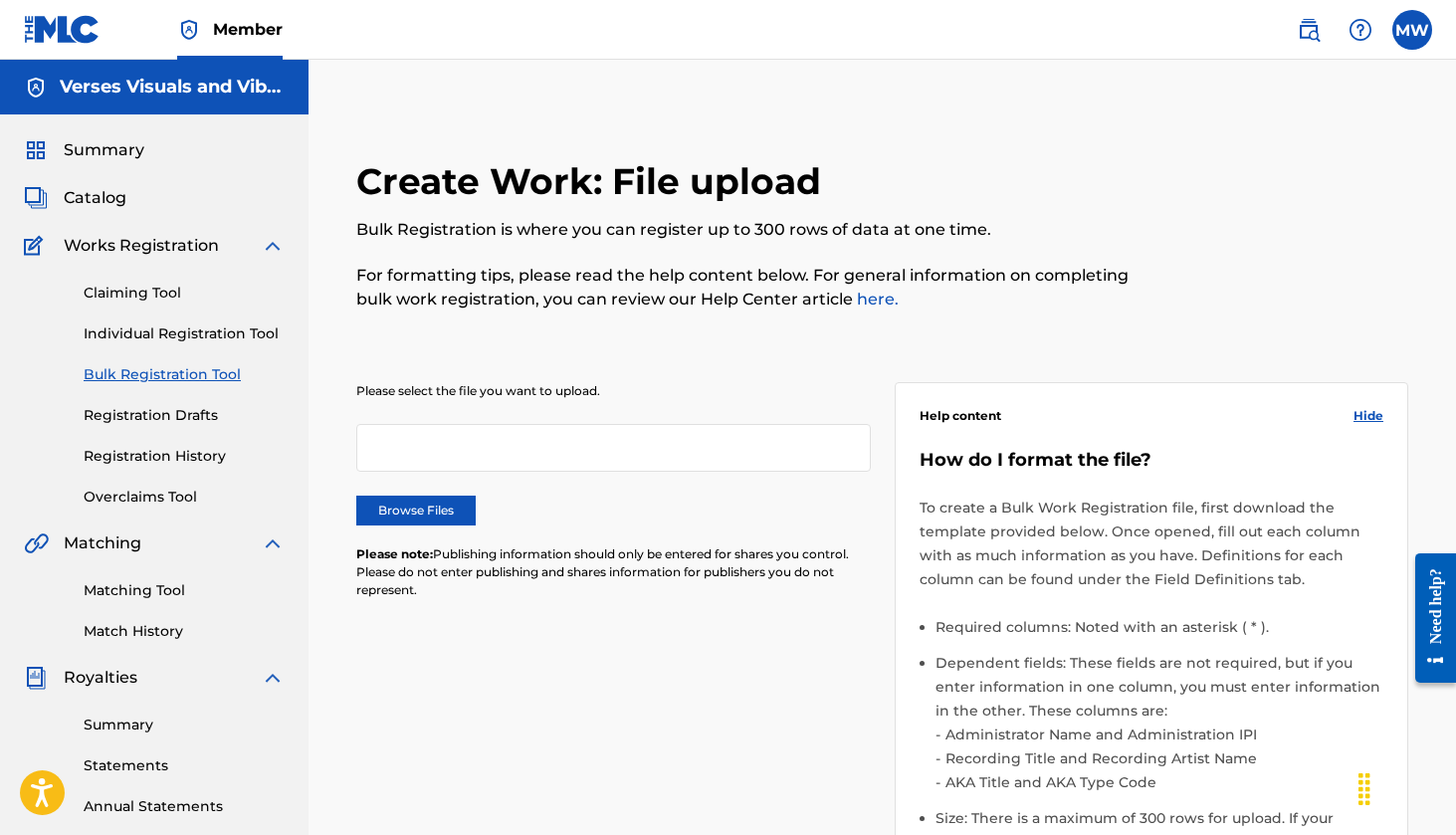 click on "Claiming Tool Individual Registration Tool Bulk Registration Tool Registration Drafts Registration History Overclaims Tool" at bounding box center (154, 382) 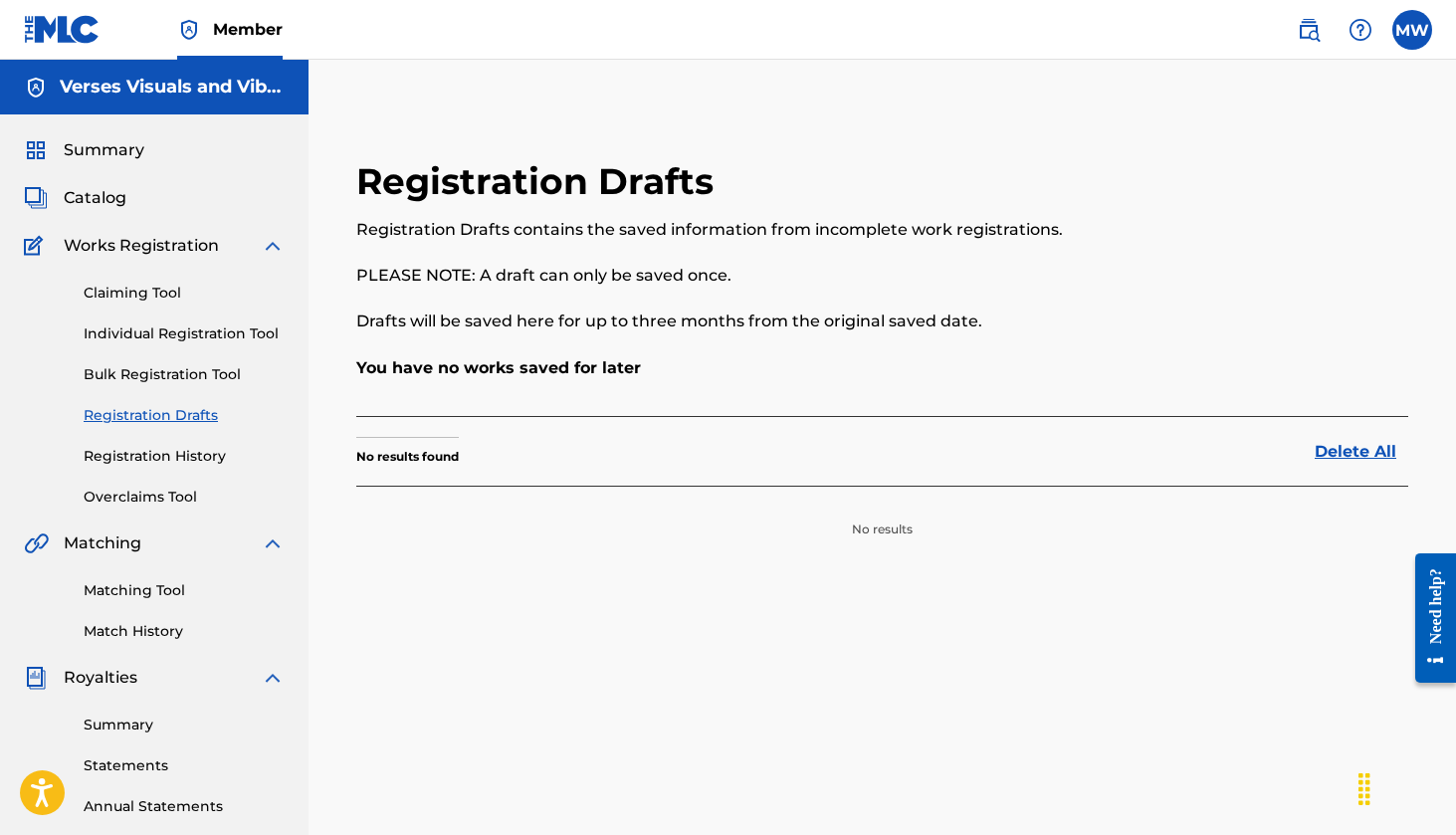 click on "Registration History" at bounding box center [184, 456] 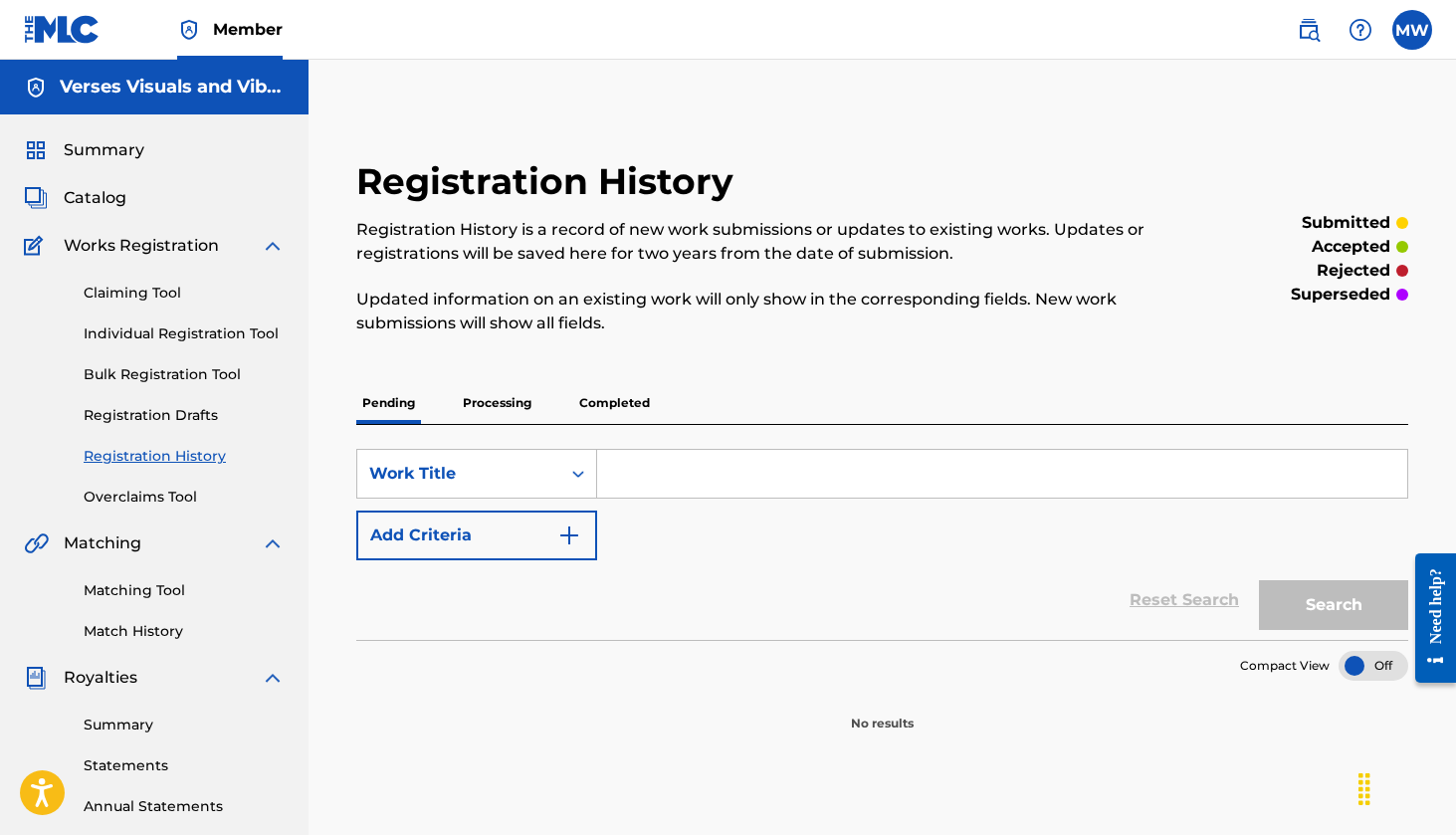 click on "Overclaims Tool" at bounding box center [184, 497] 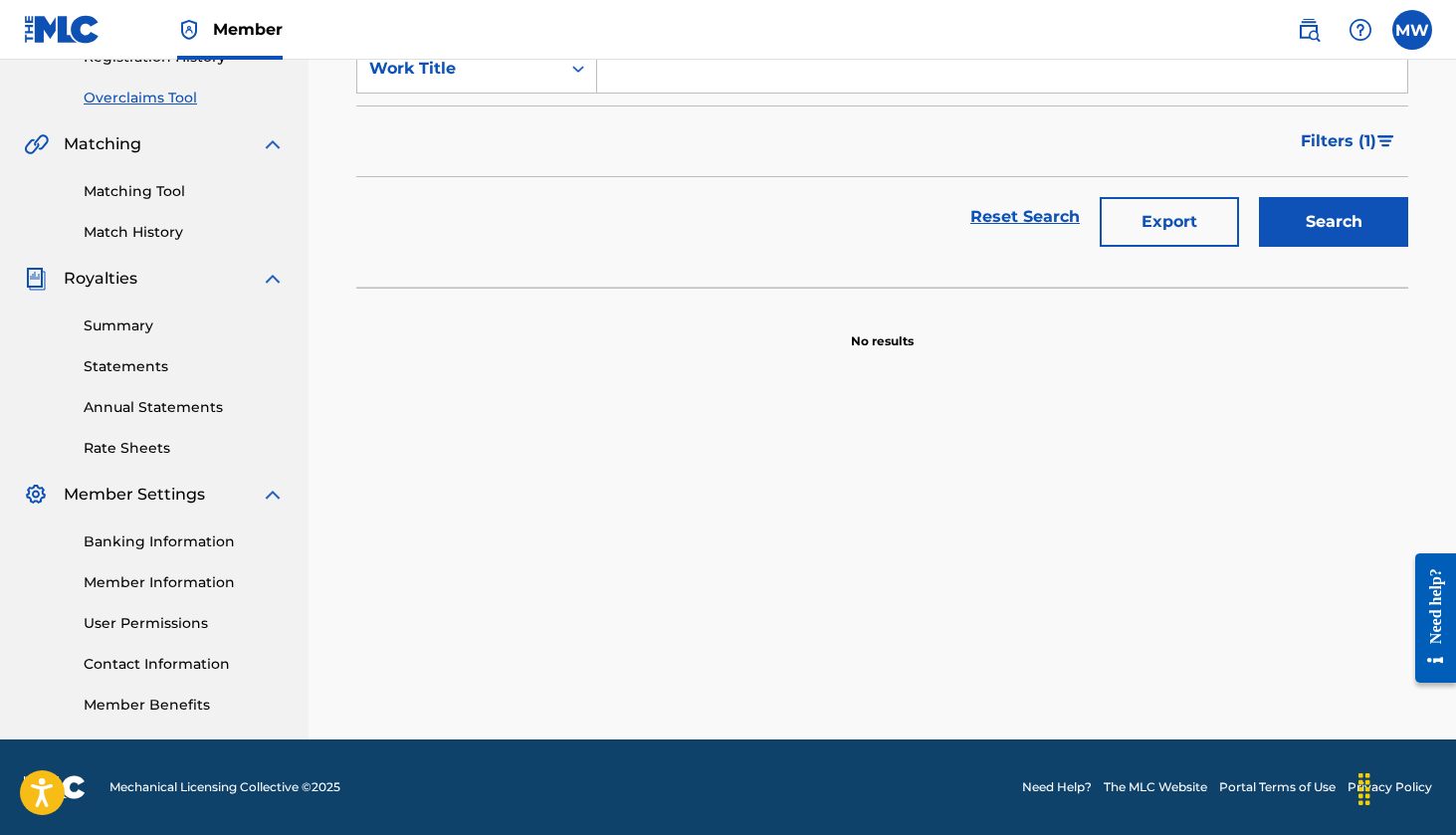 scroll, scrollTop: 399, scrollLeft: 0, axis: vertical 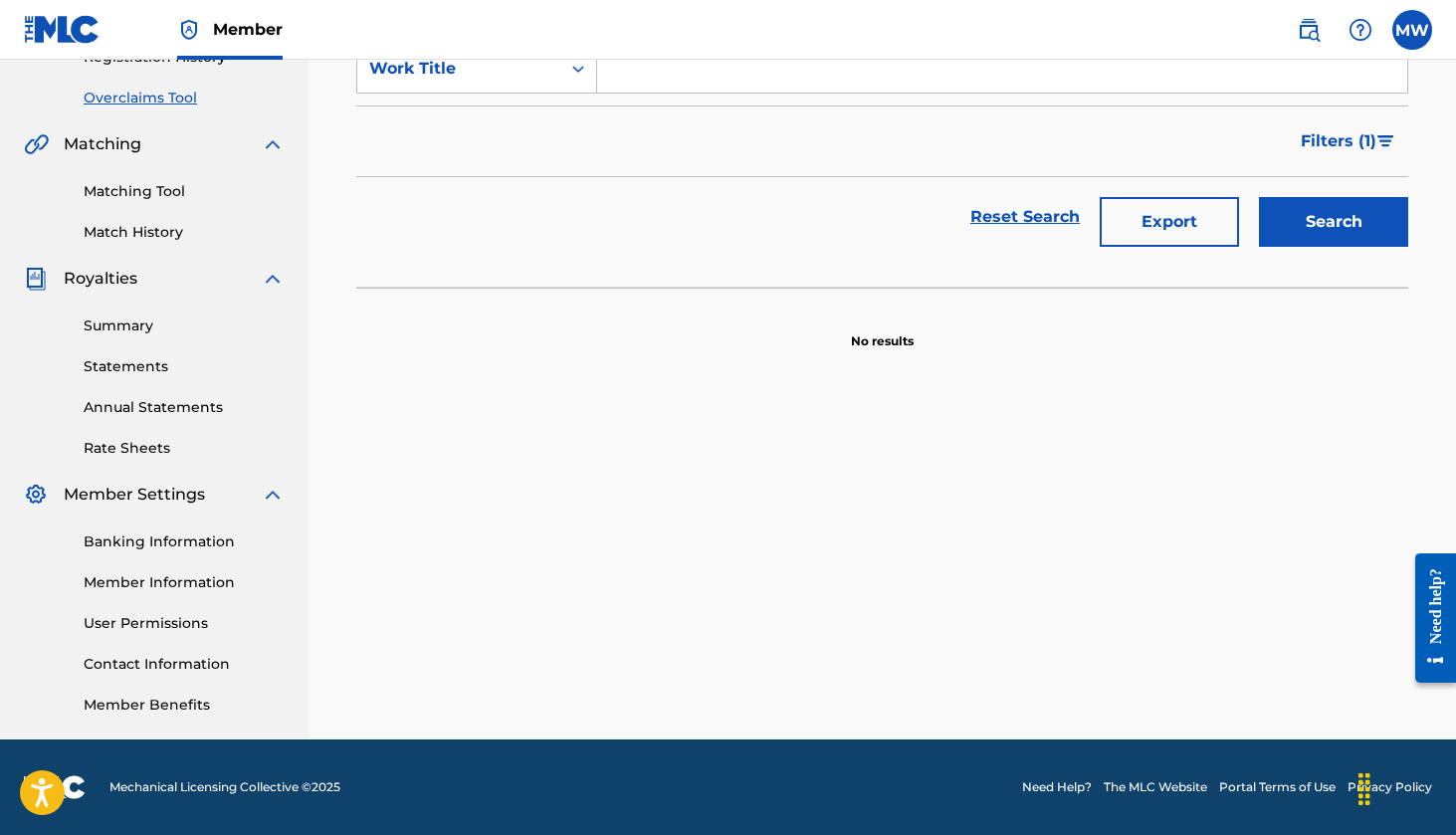 click on "Matching" at bounding box center (103, 144) 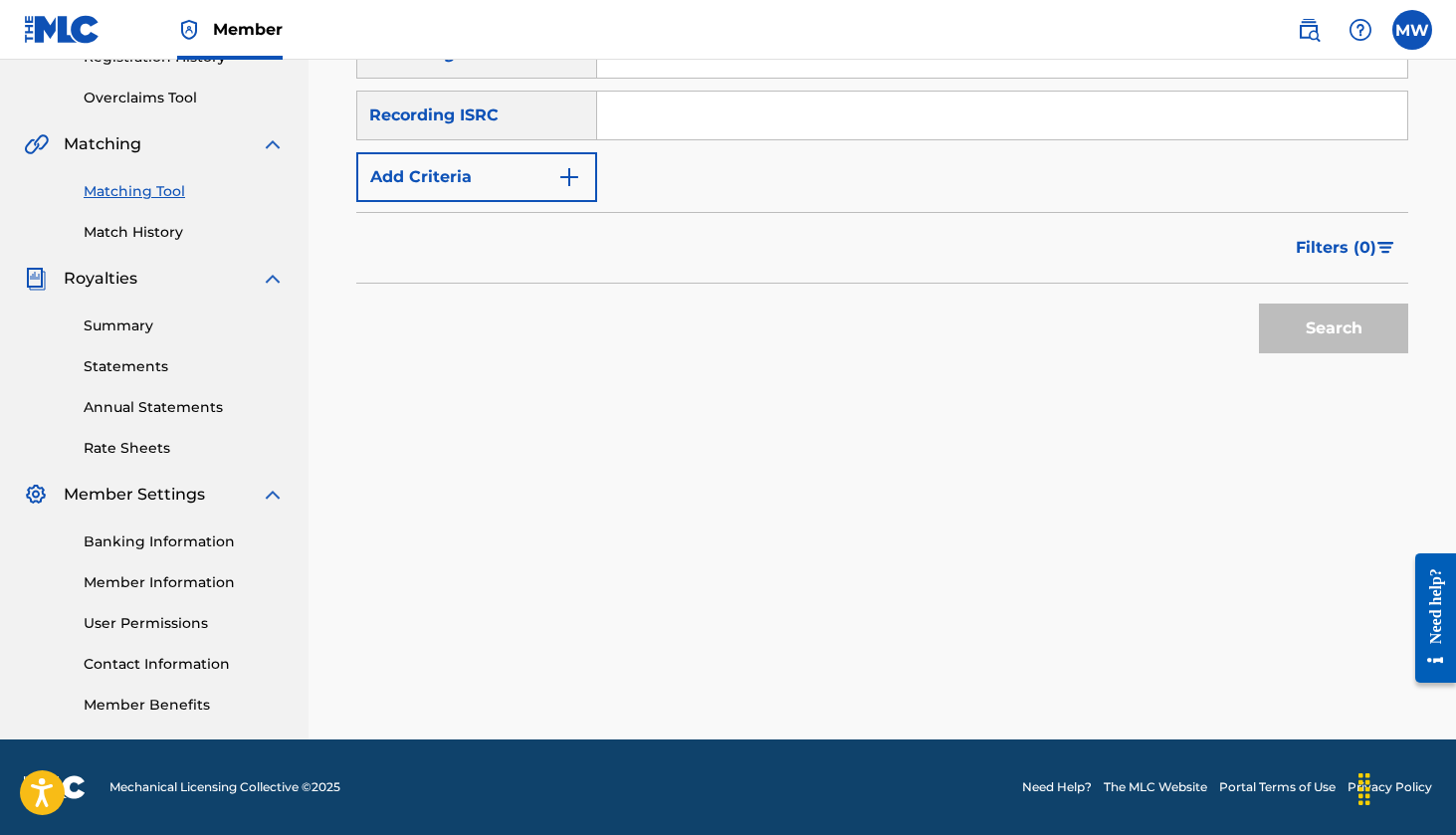 scroll, scrollTop: 399, scrollLeft: 0, axis: vertical 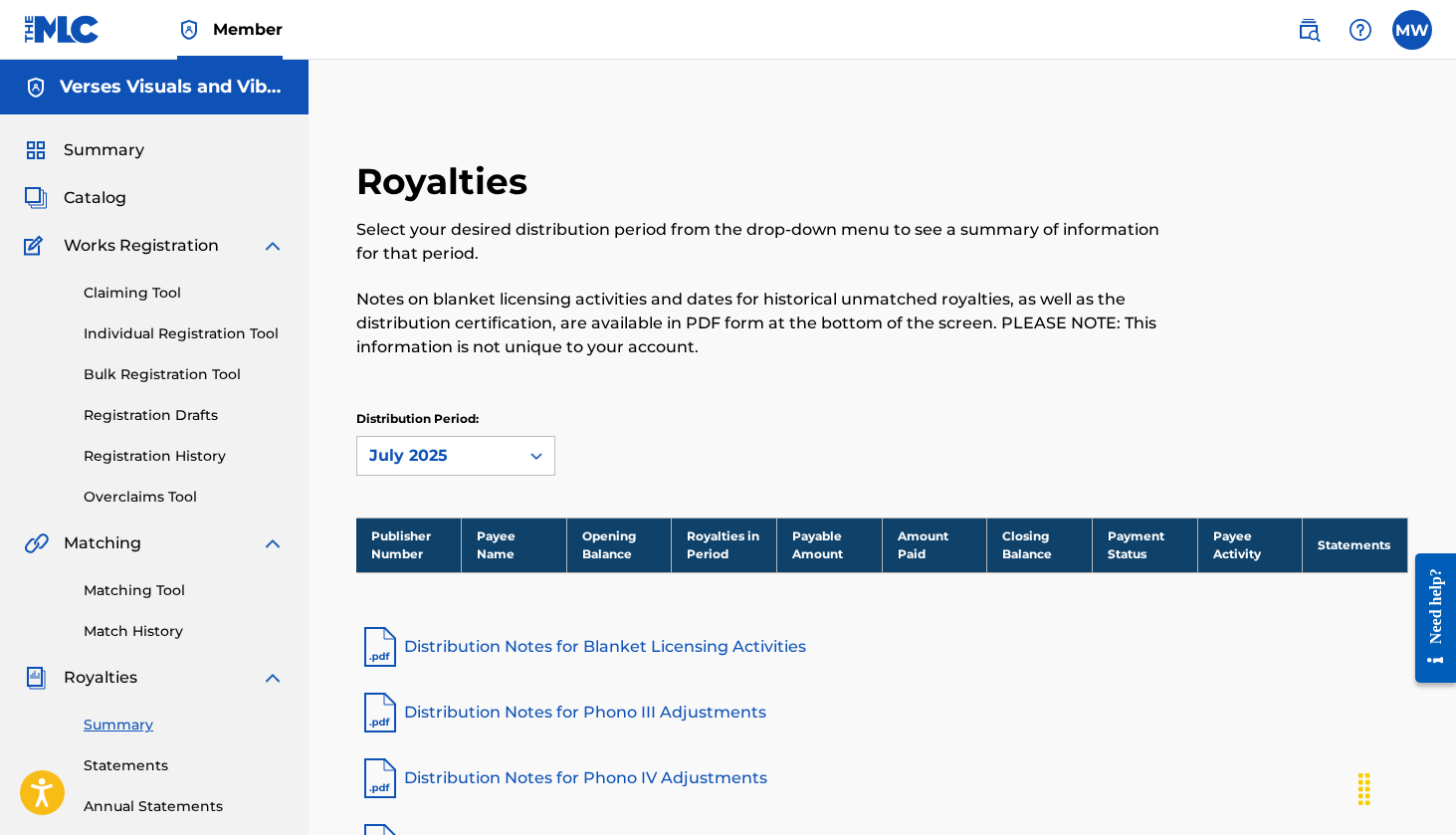 click on "Catalog" at bounding box center (95, 198) 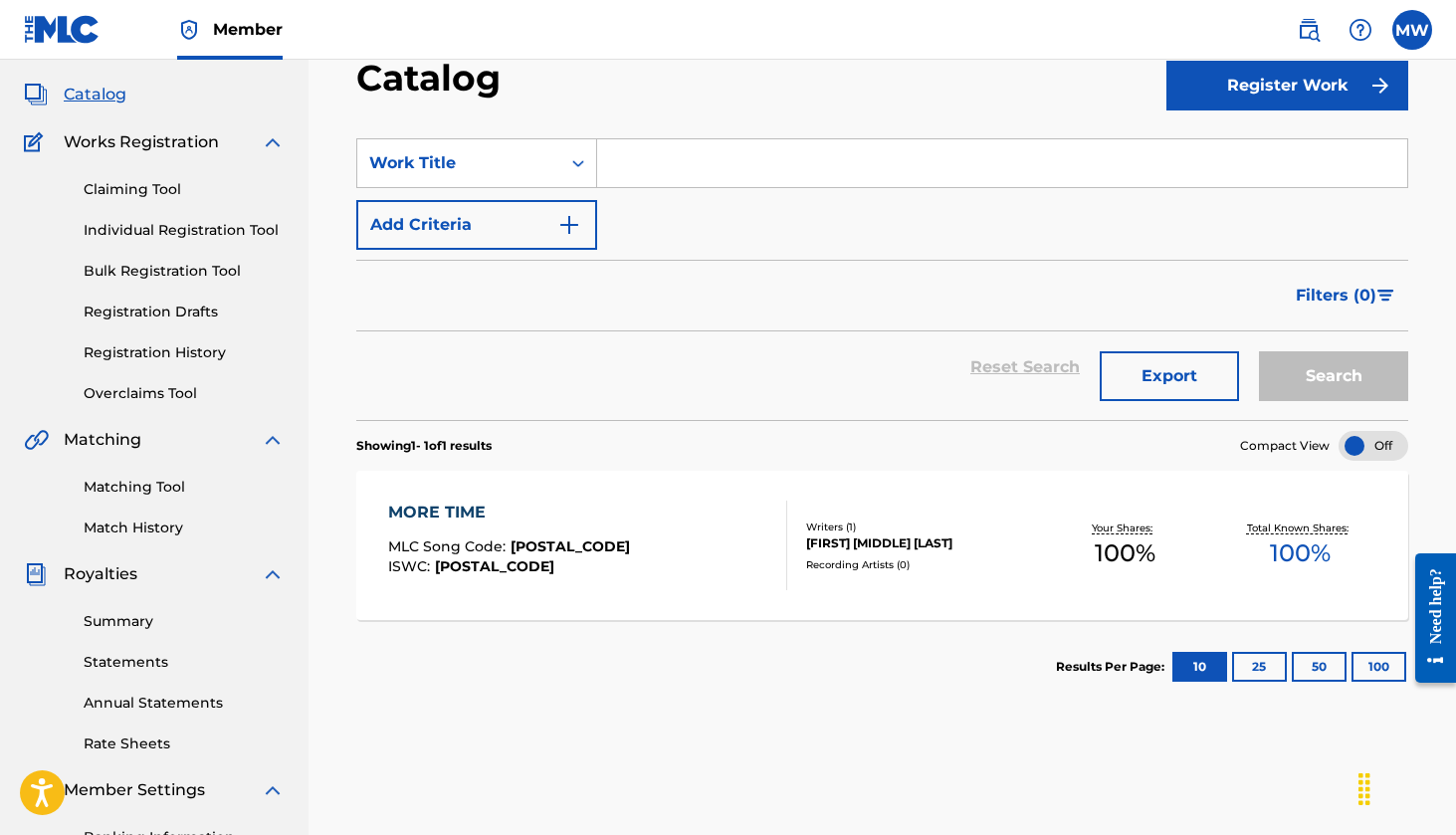 scroll, scrollTop: 130, scrollLeft: 0, axis: vertical 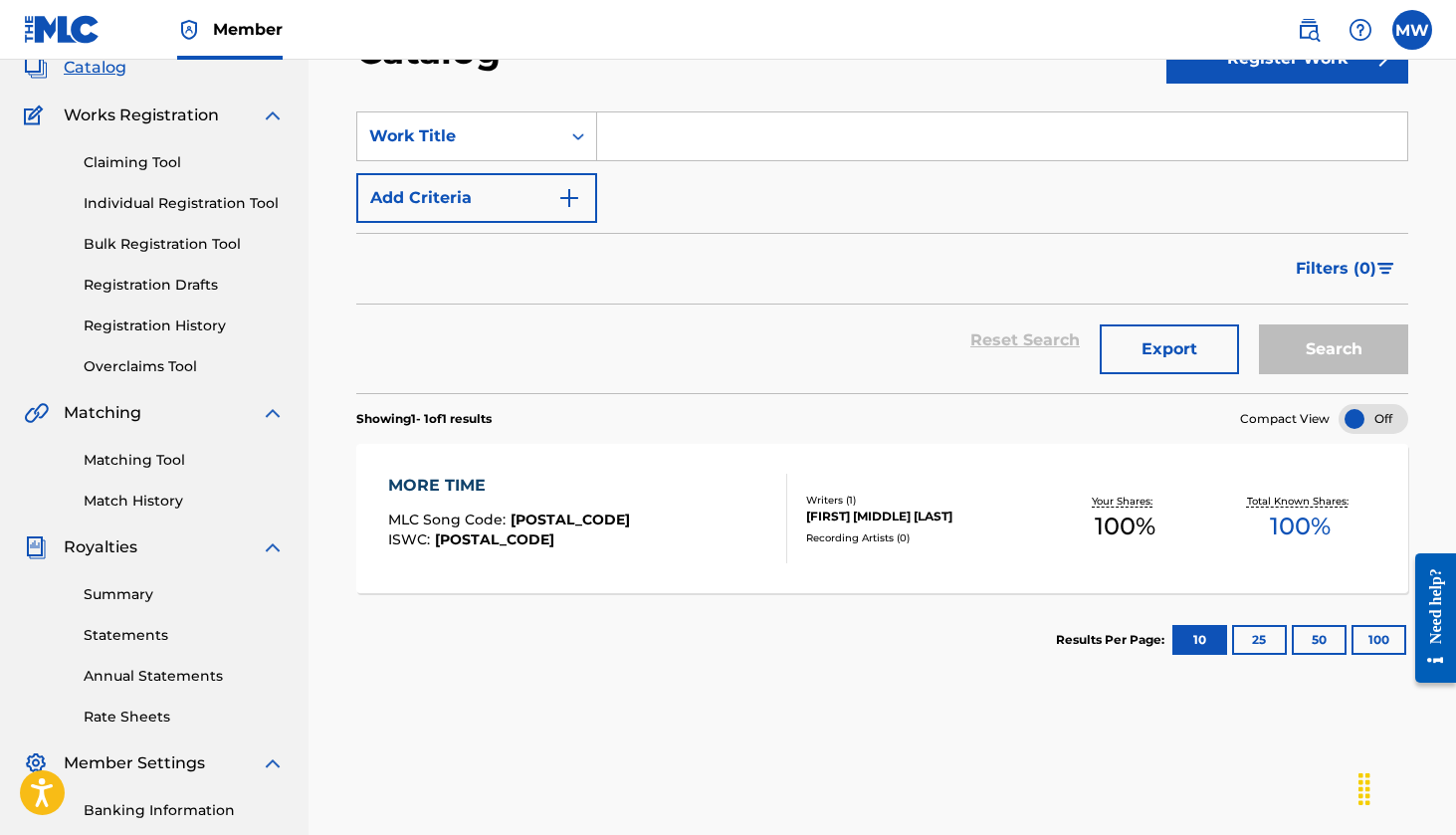 click on "25" at bounding box center [1259, 640] 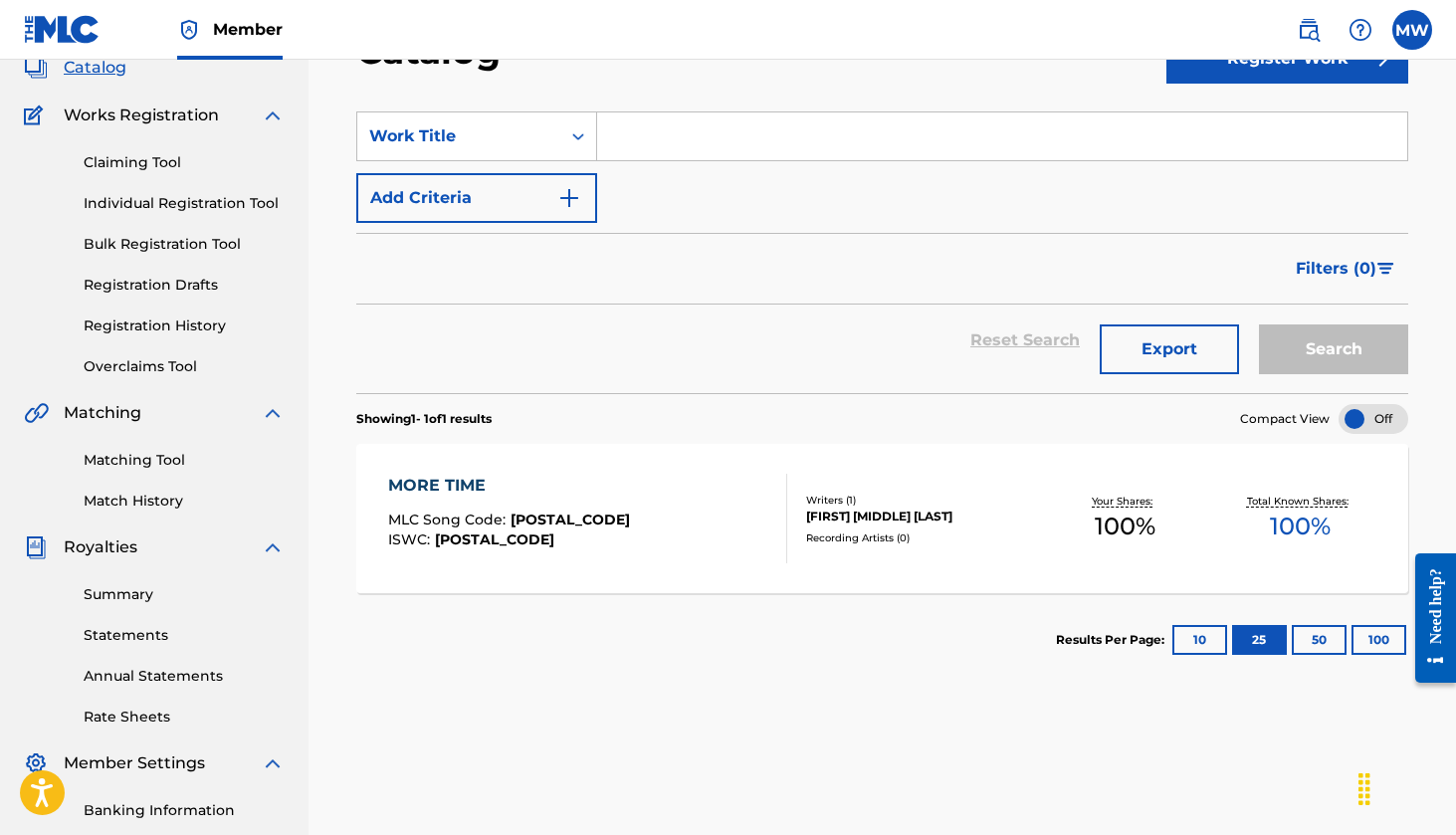 click on "50" at bounding box center [1319, 640] 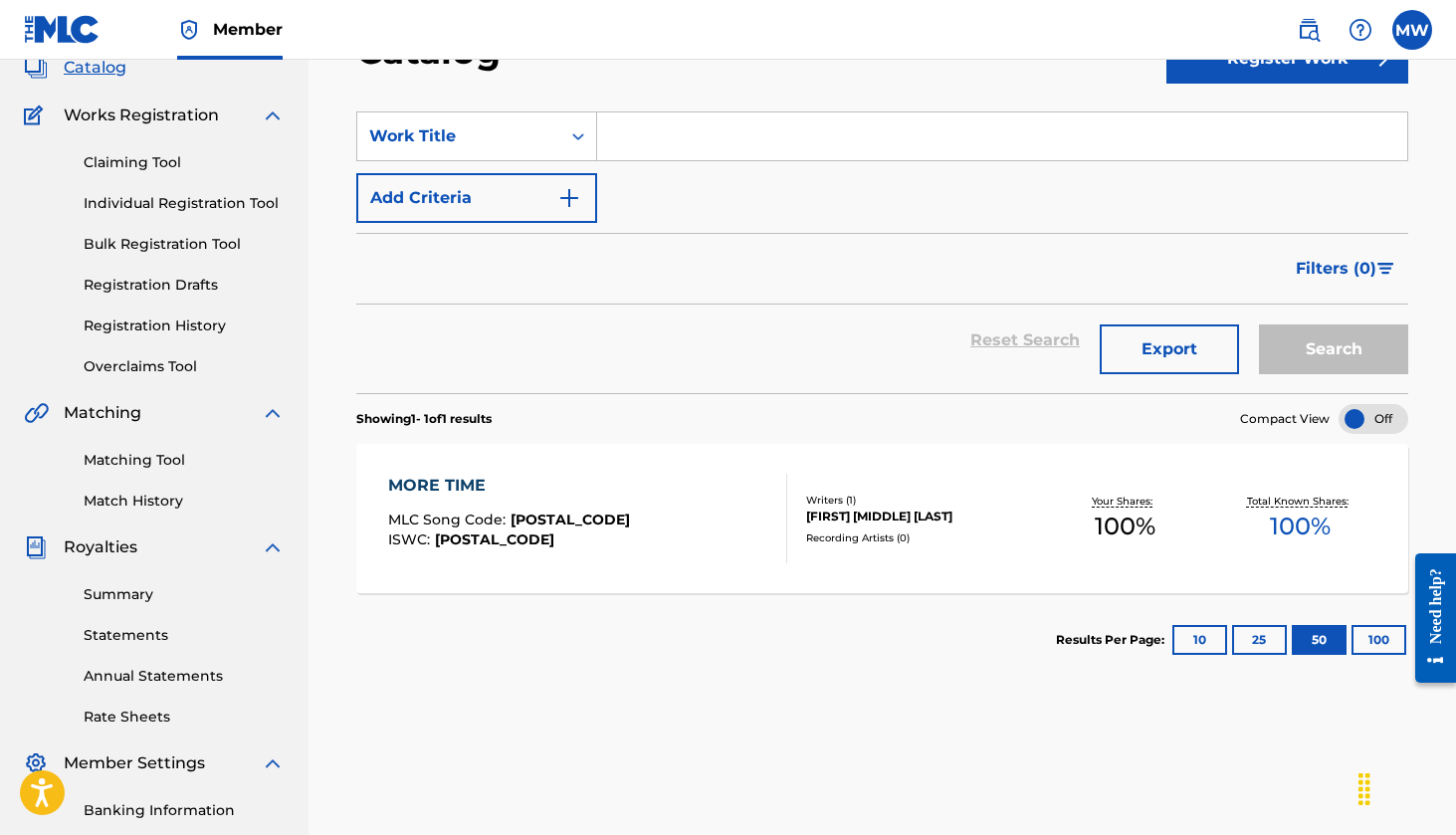 click on "100" at bounding box center [1378, 640] 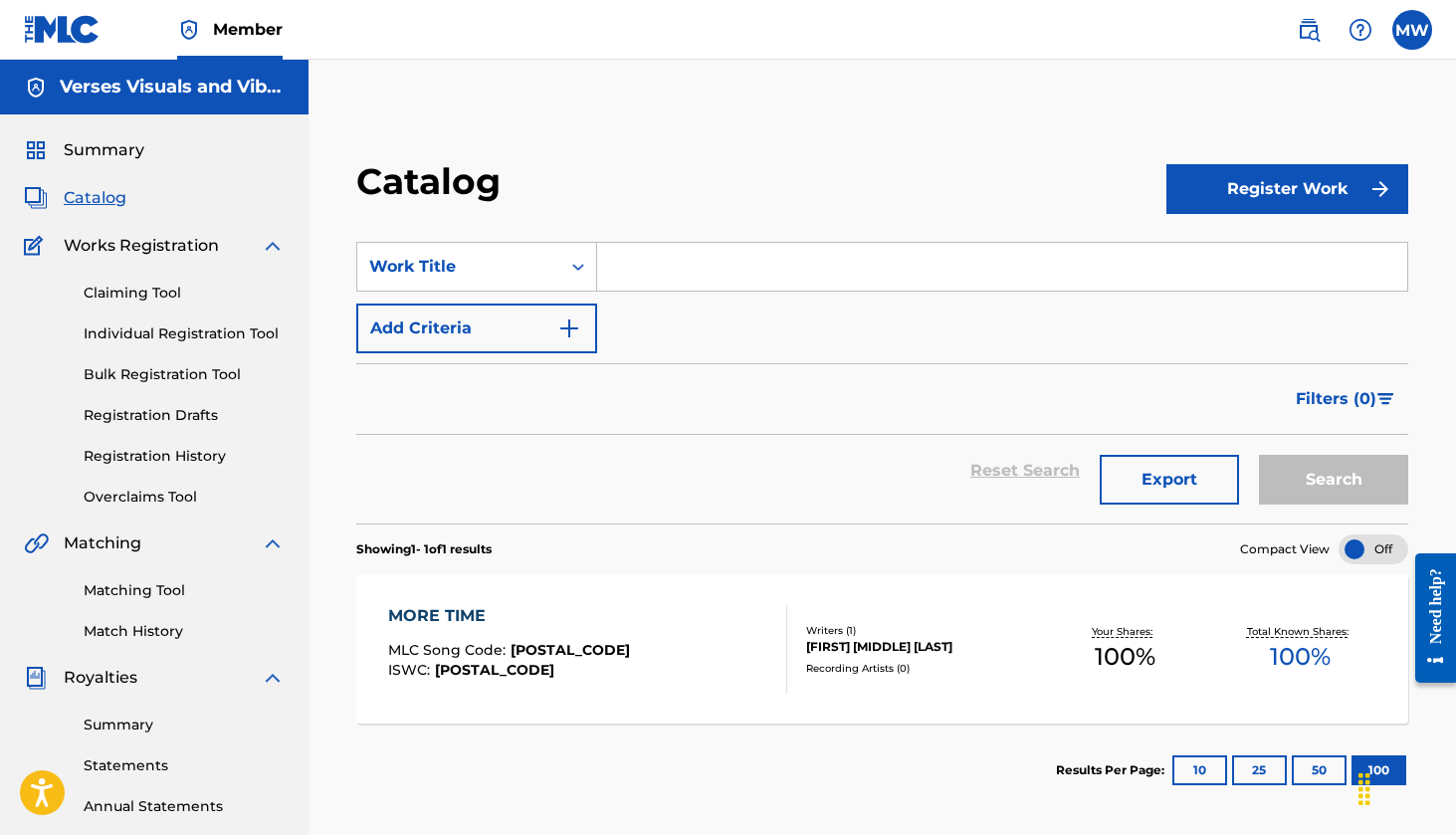 scroll, scrollTop: 0, scrollLeft: 0, axis: both 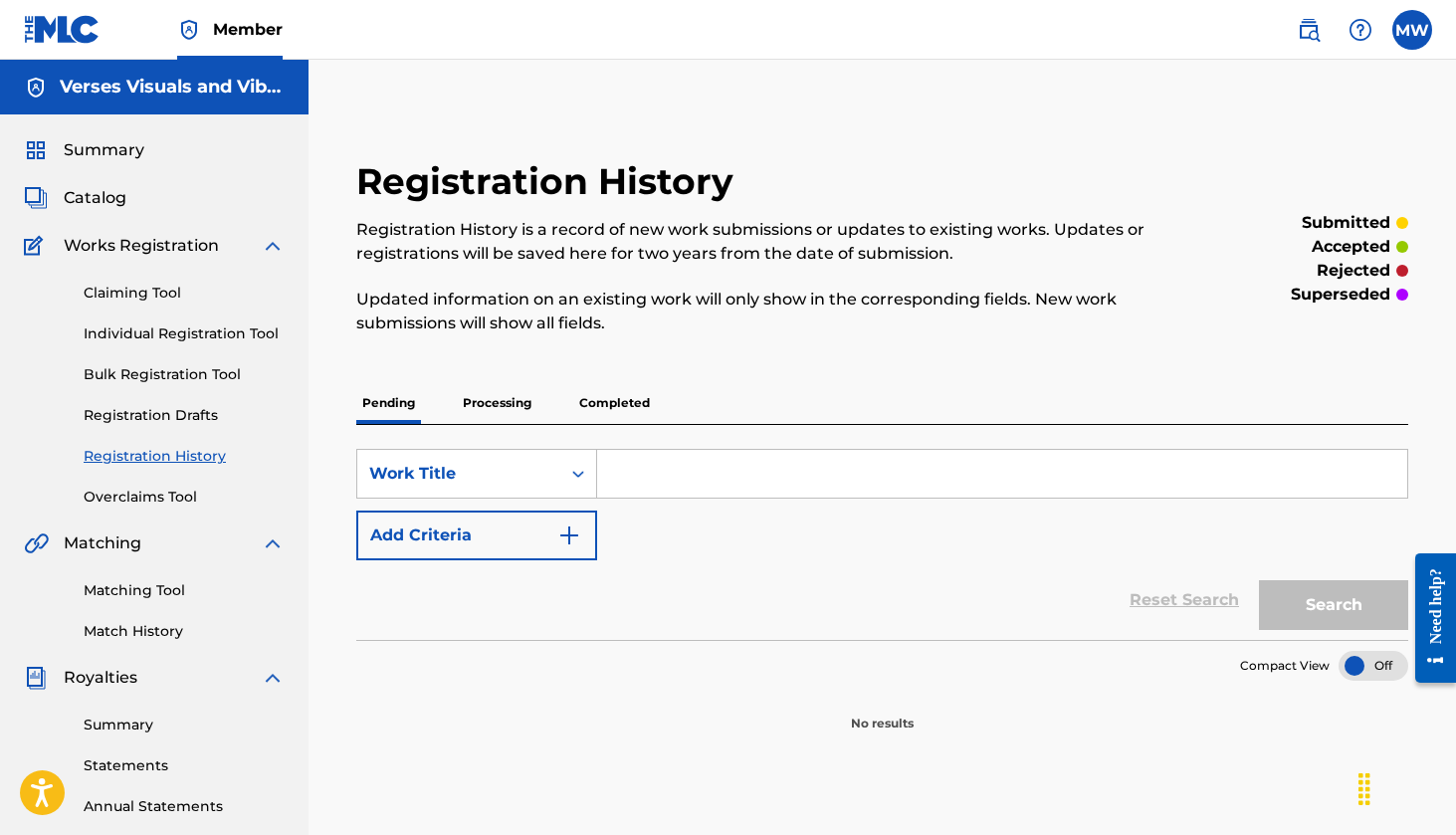 click on "Registration Drafts" at bounding box center [184, 415] 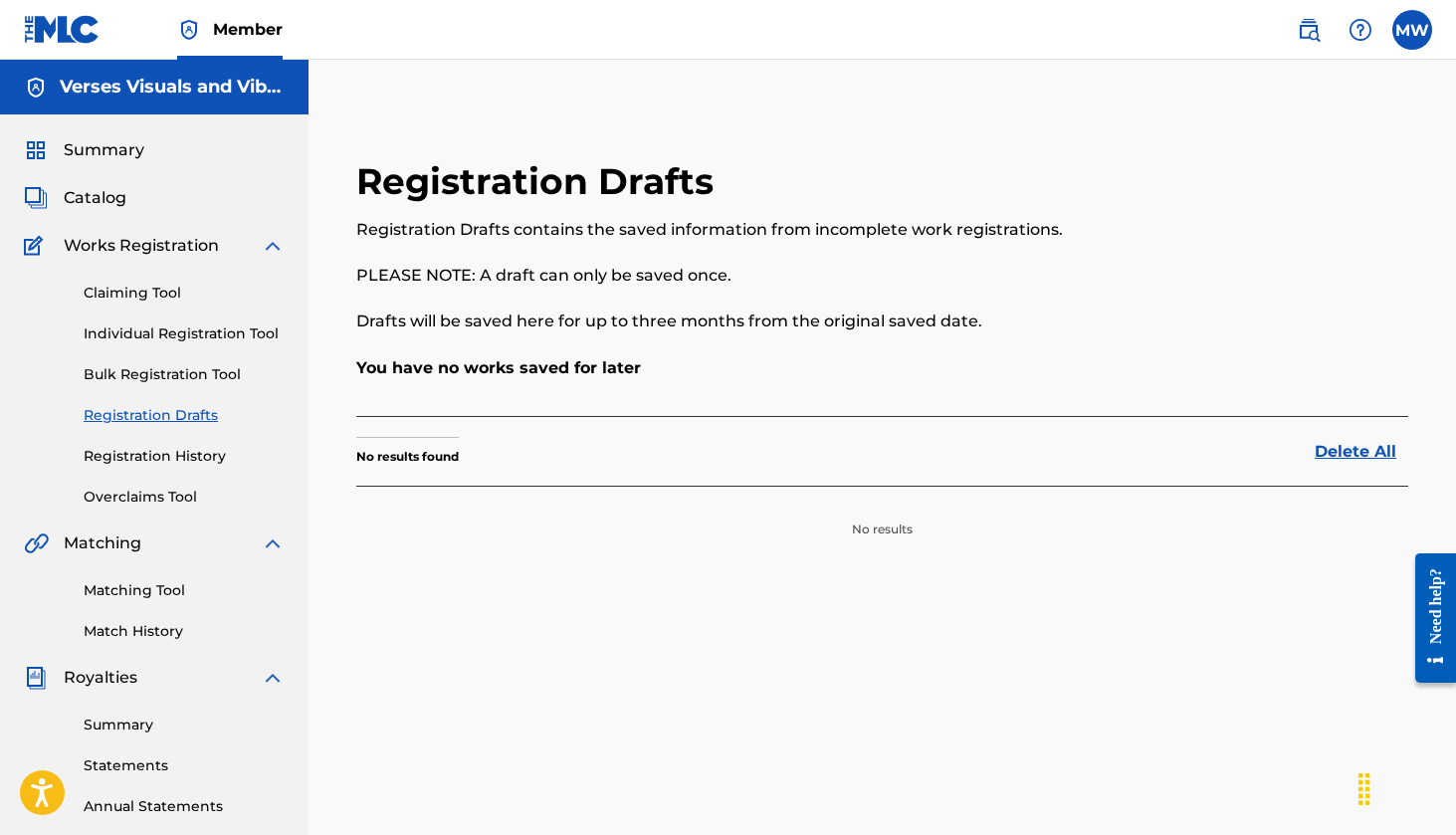 click on "Registration History" at bounding box center (184, 456) 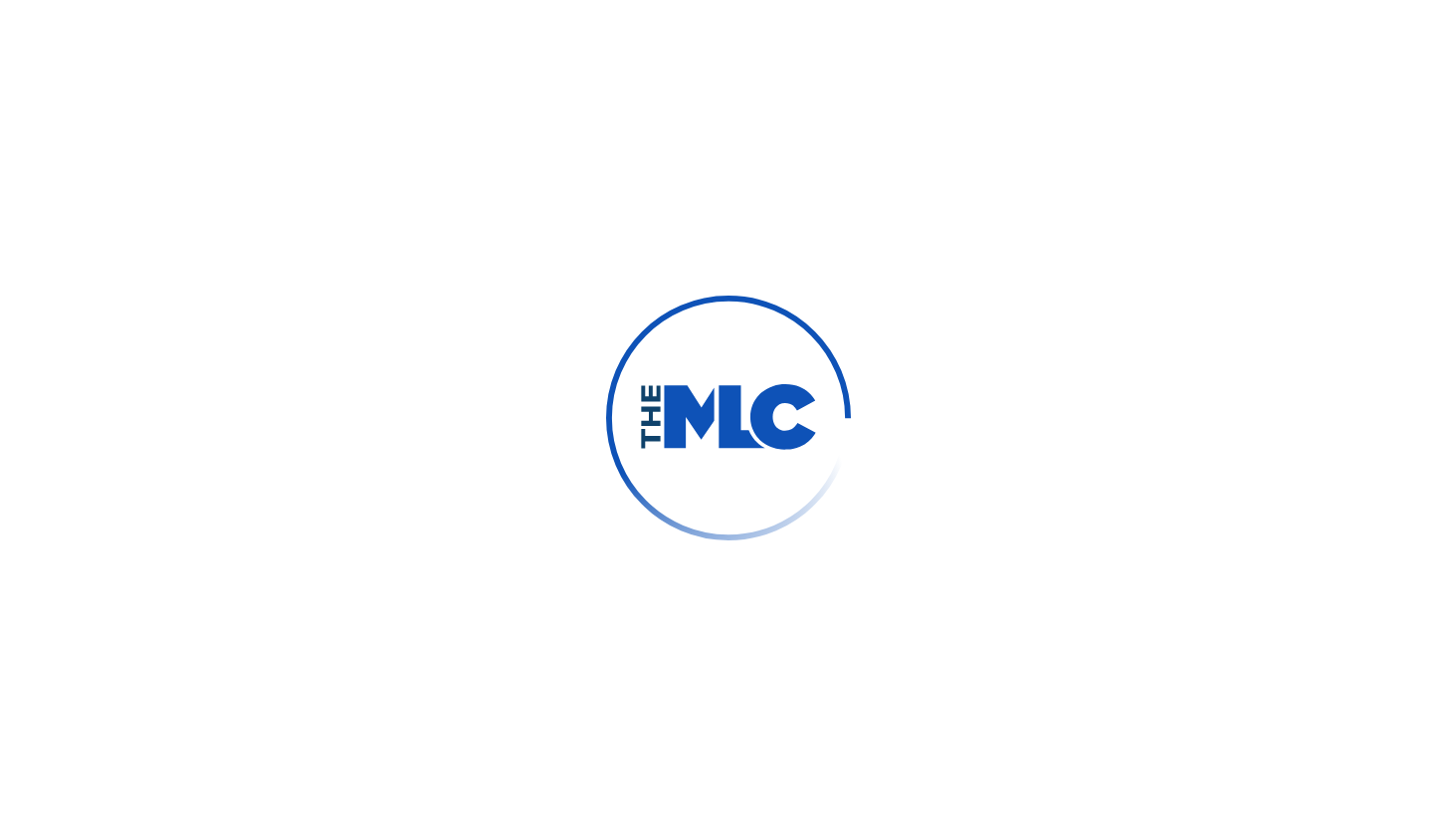 scroll, scrollTop: 0, scrollLeft: 0, axis: both 